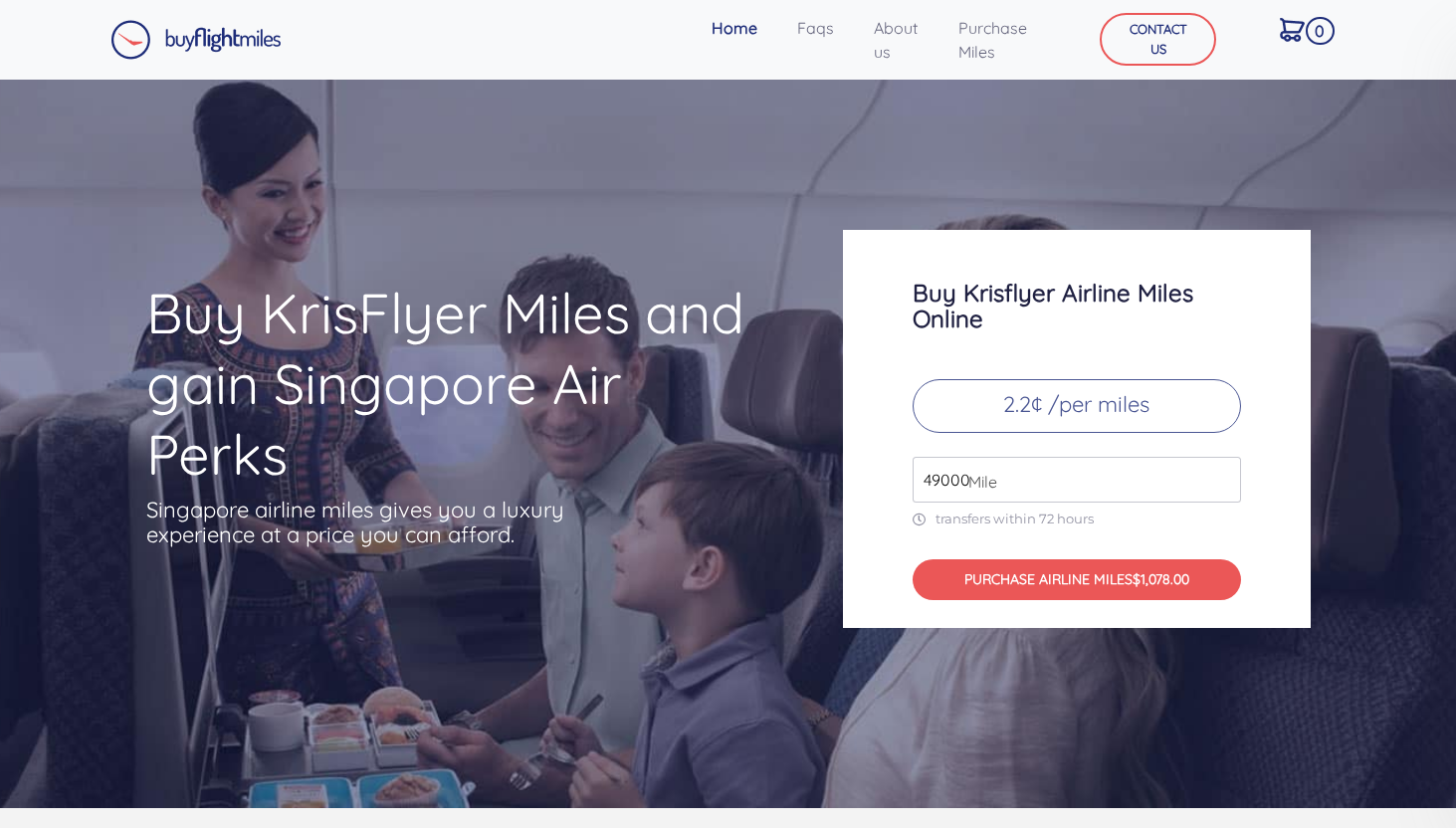 scroll, scrollTop: 0, scrollLeft: 0, axis: both 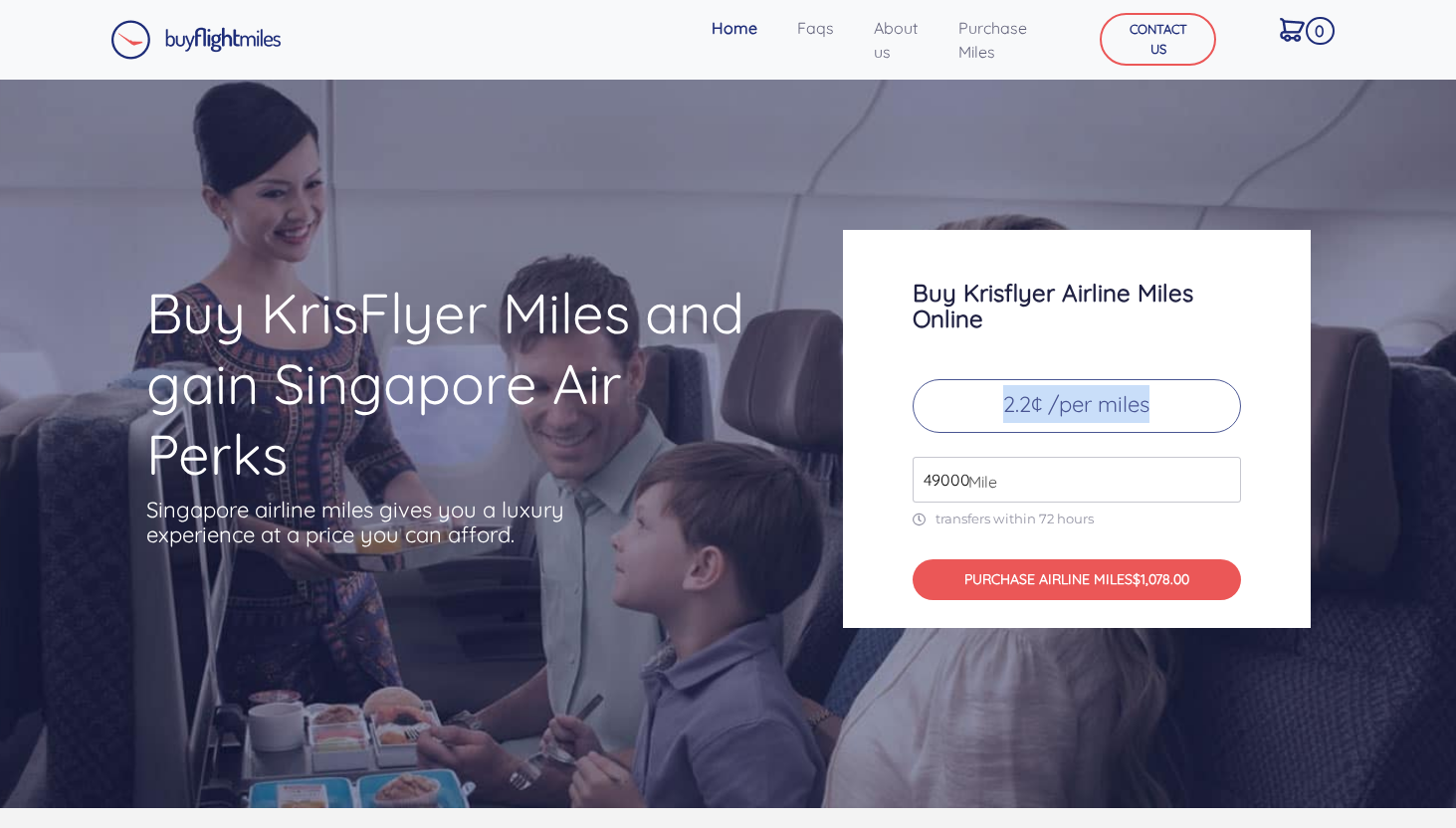 drag, startPoint x: 1005, startPoint y: 399, endPoint x: 1185, endPoint y: 411, distance: 180.39956 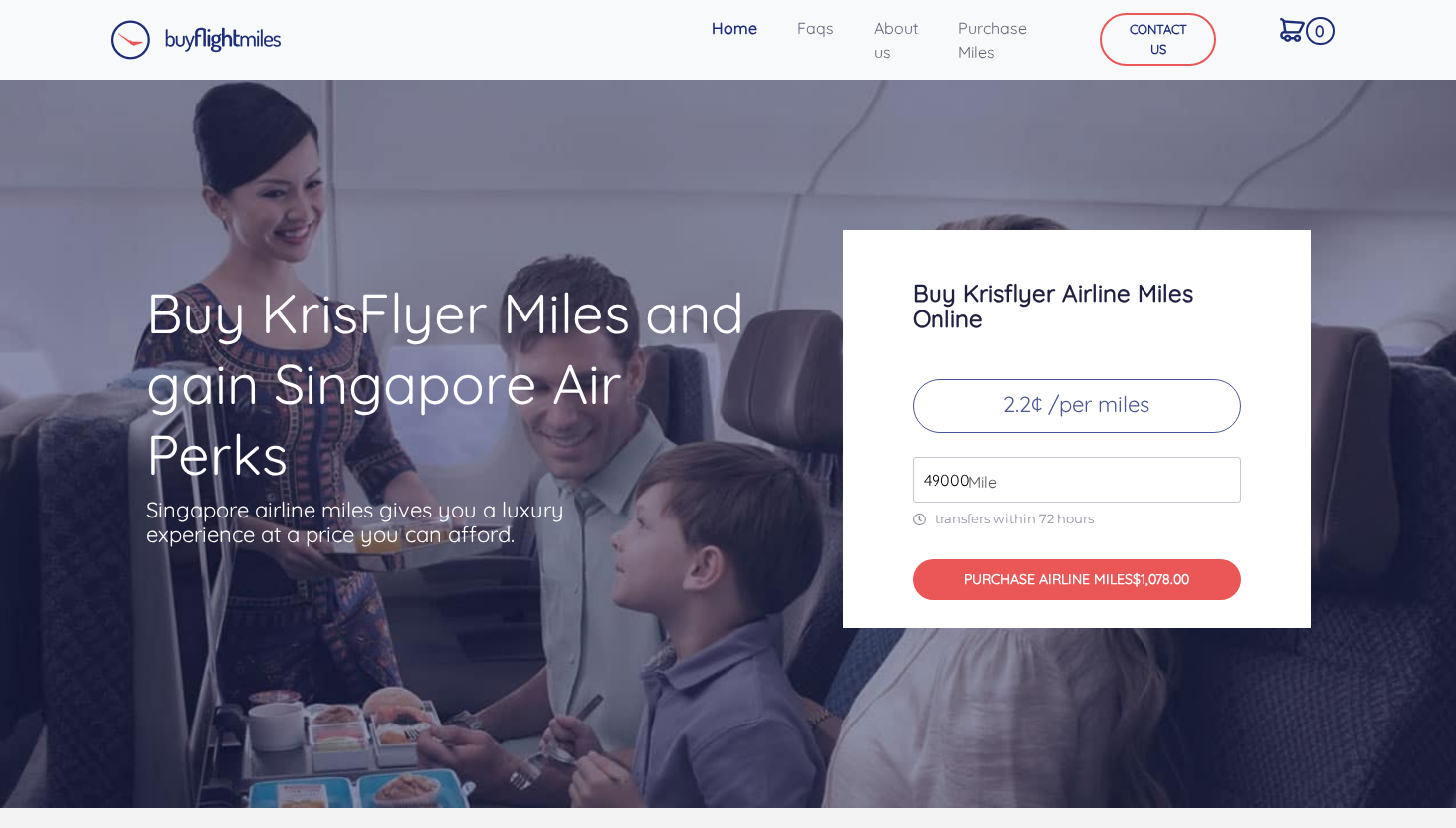 click on "49000" at bounding box center [1077, 480] 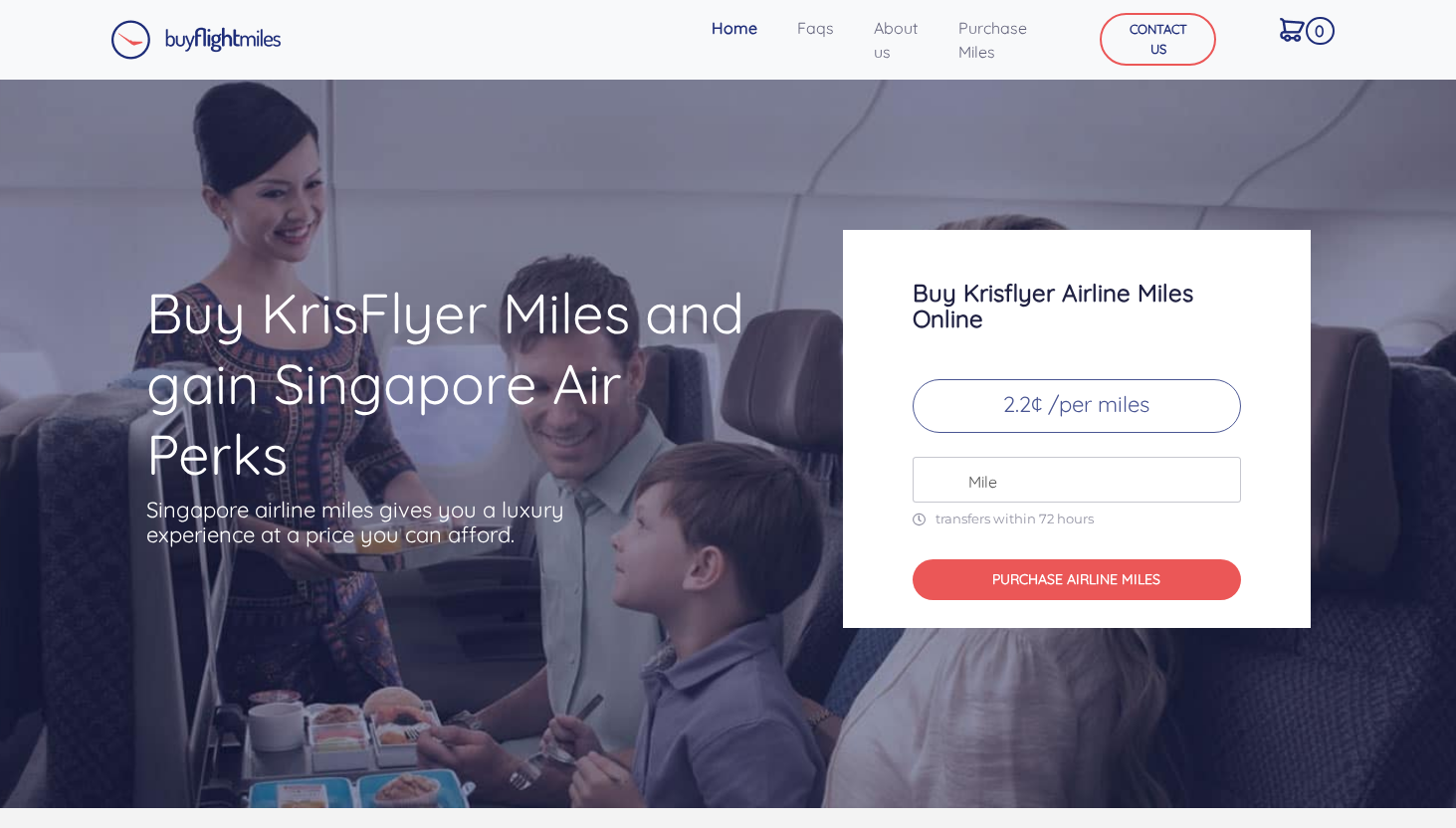paste on "734000" 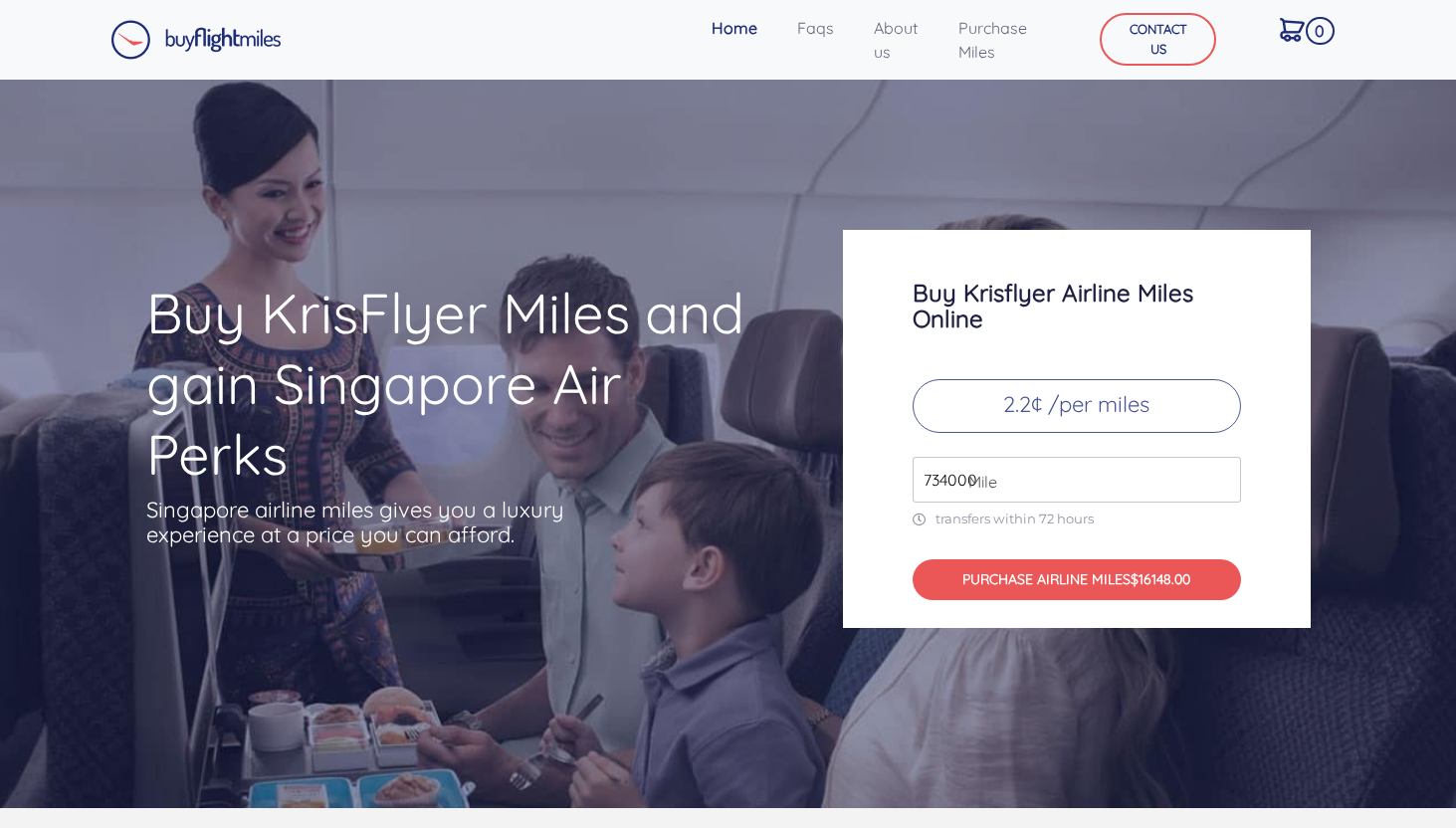 click on "Buy Krisflyer Airline Miles Online
2.2¢ /per miles
734000
Mile
transfers within 72 hours
PURCHASE AIRLINE MILES     $16148.00" at bounding box center [1077, 429] 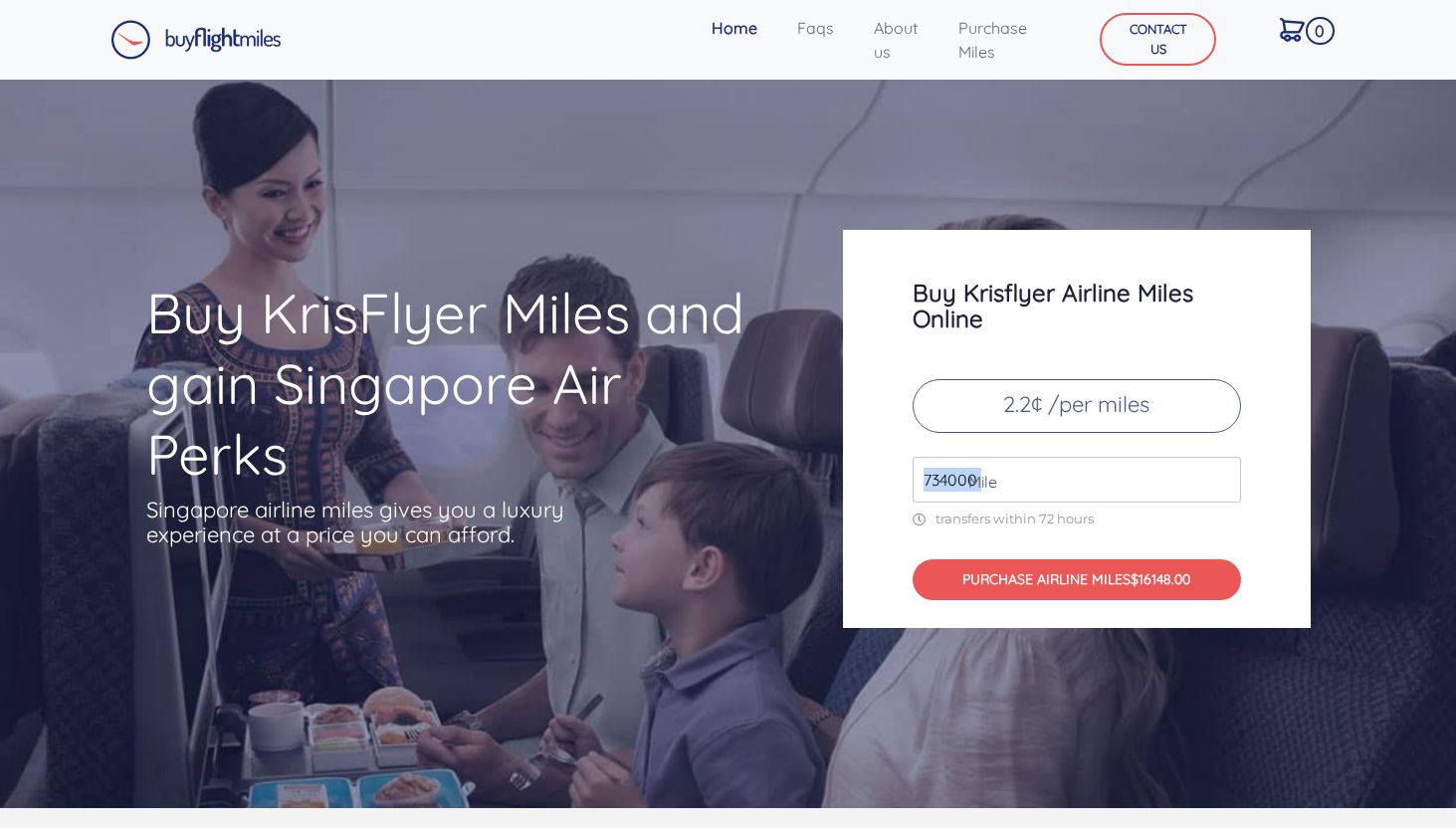 drag, startPoint x: 971, startPoint y: 472, endPoint x: 869, endPoint y: 485, distance: 102.82509 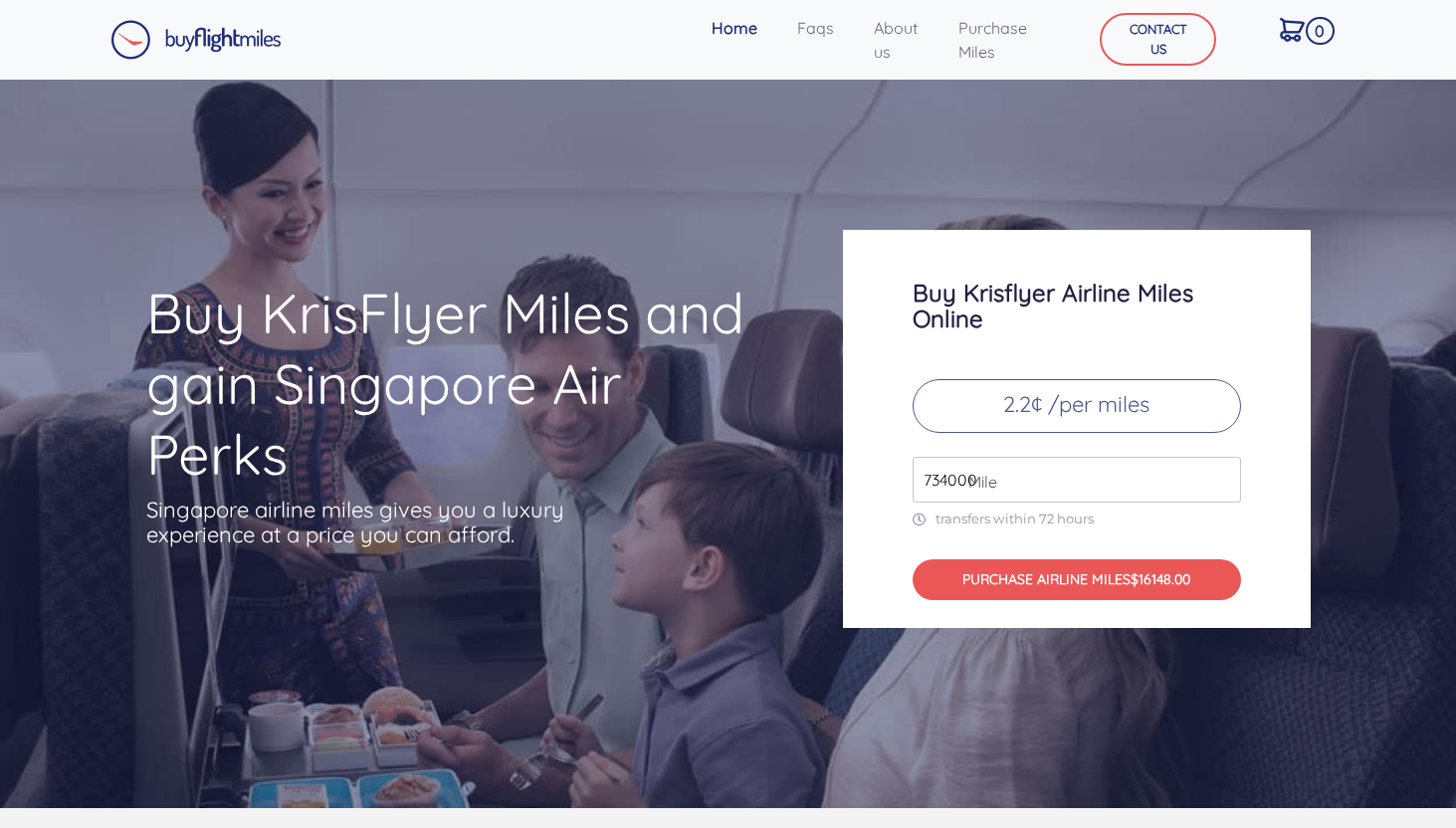click on "734000" at bounding box center (1077, 480) 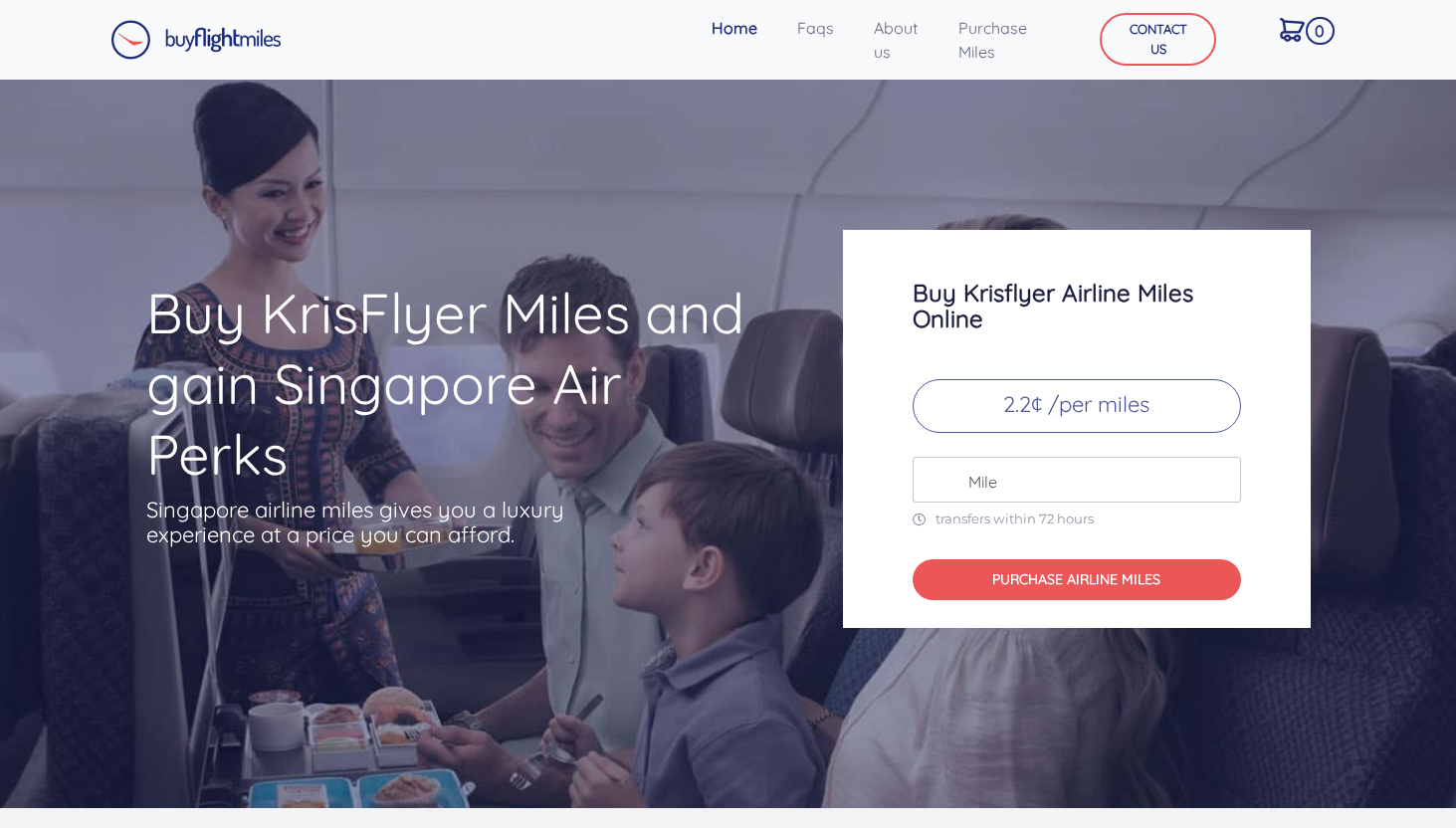paste on "183500" 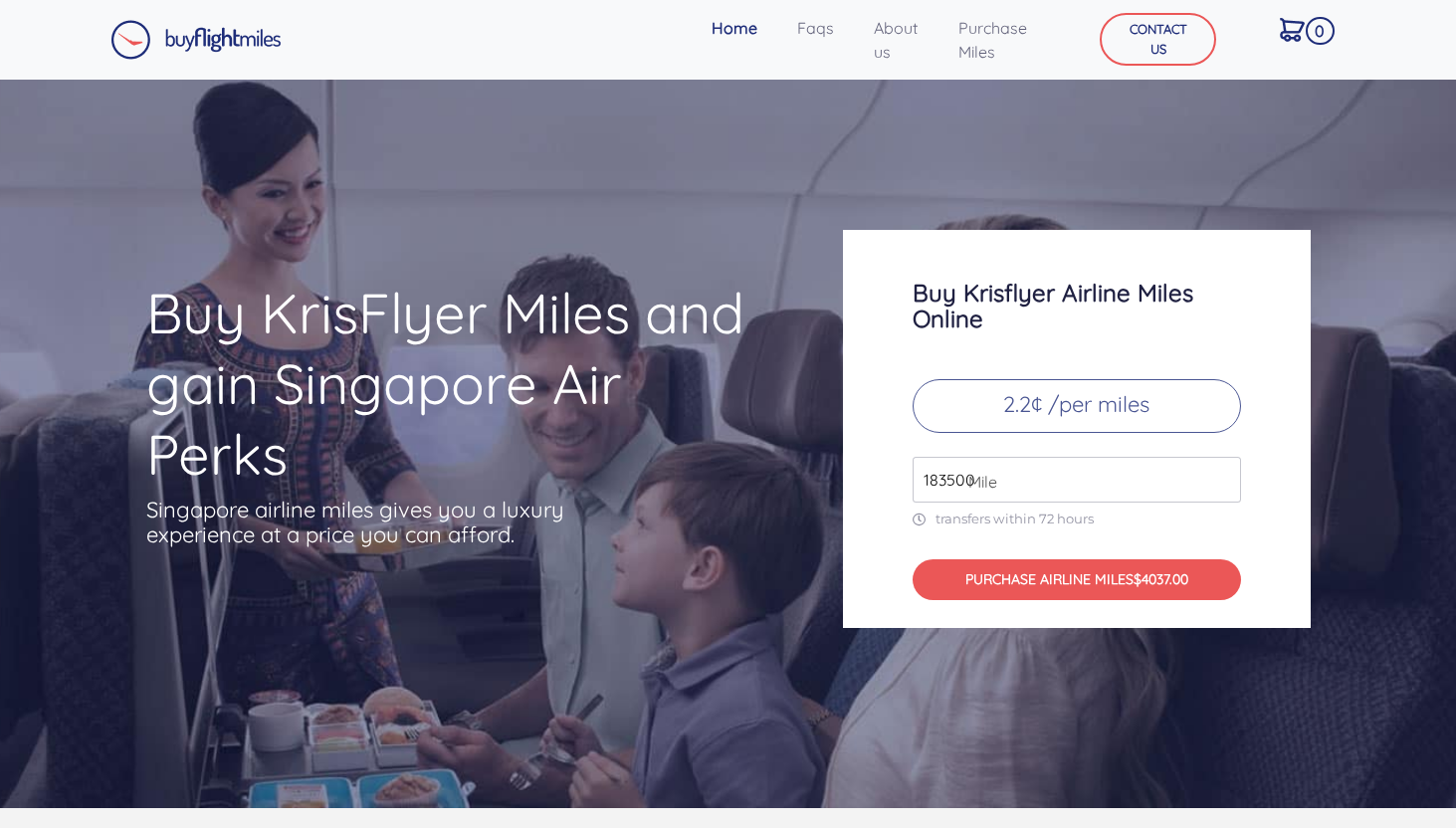 type on "183500" 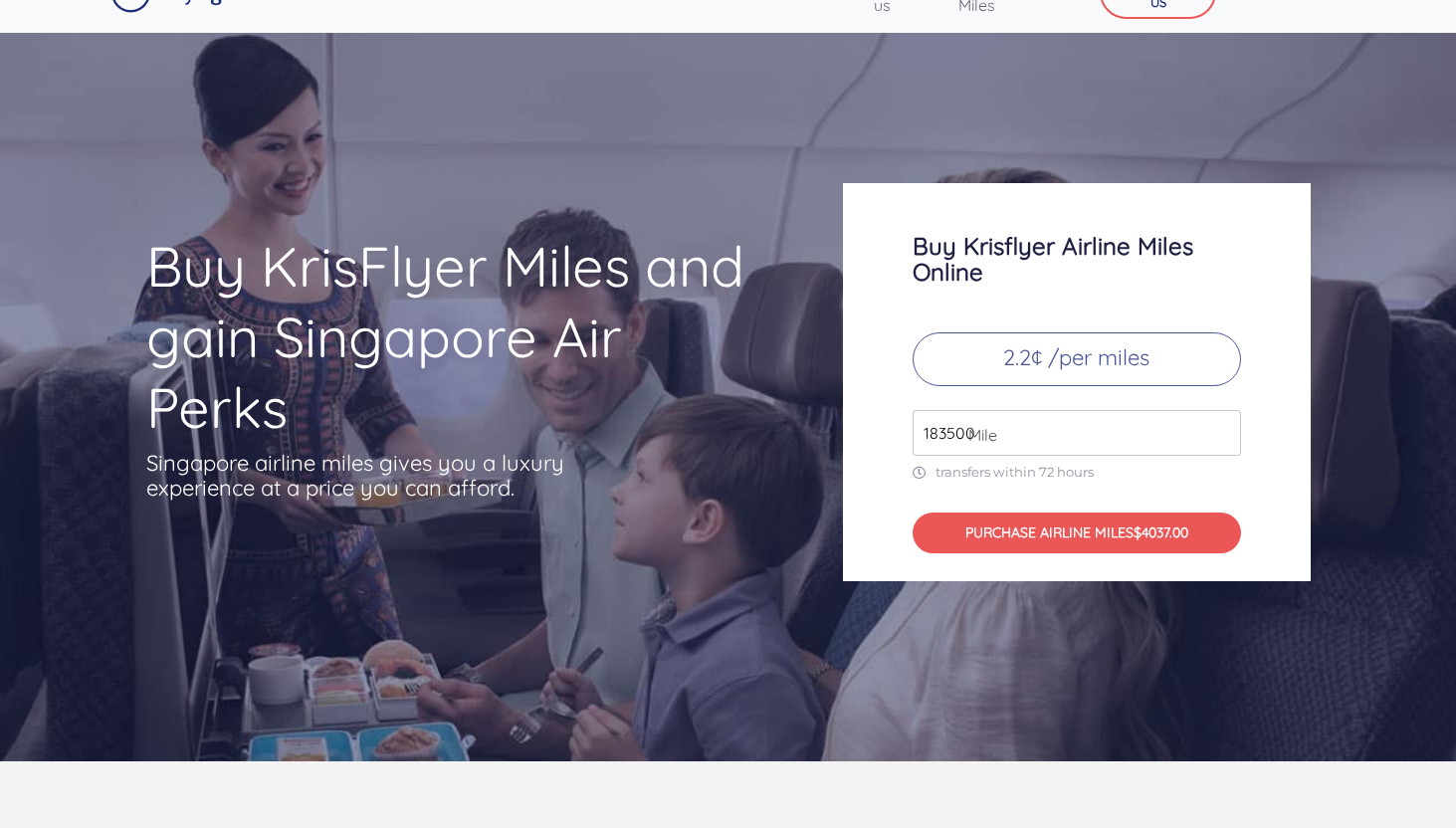 scroll, scrollTop: 0, scrollLeft: 0, axis: both 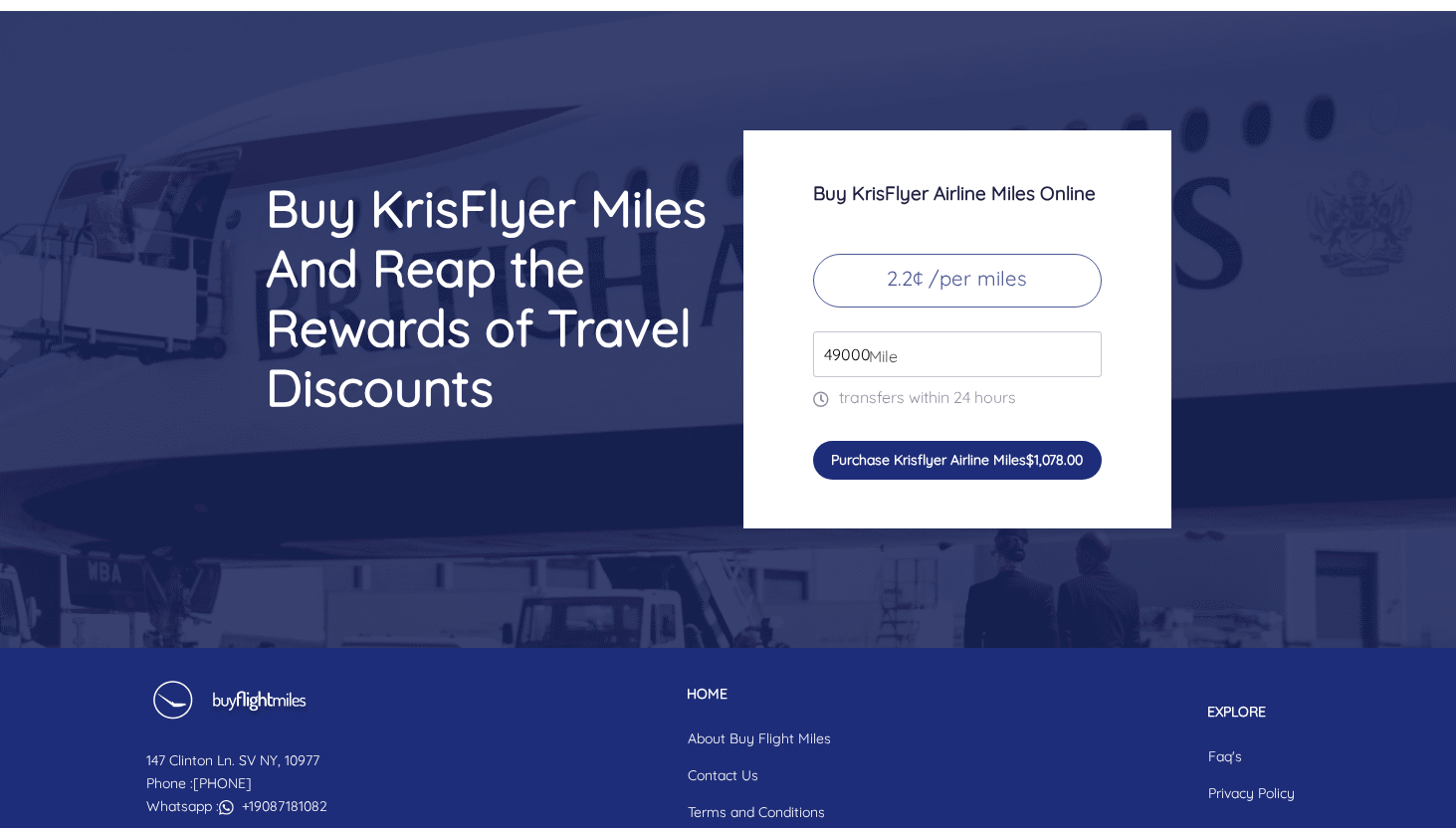 click on "Purchase Krisflyer Airline Miles     $1,078.00" at bounding box center (957, 460) 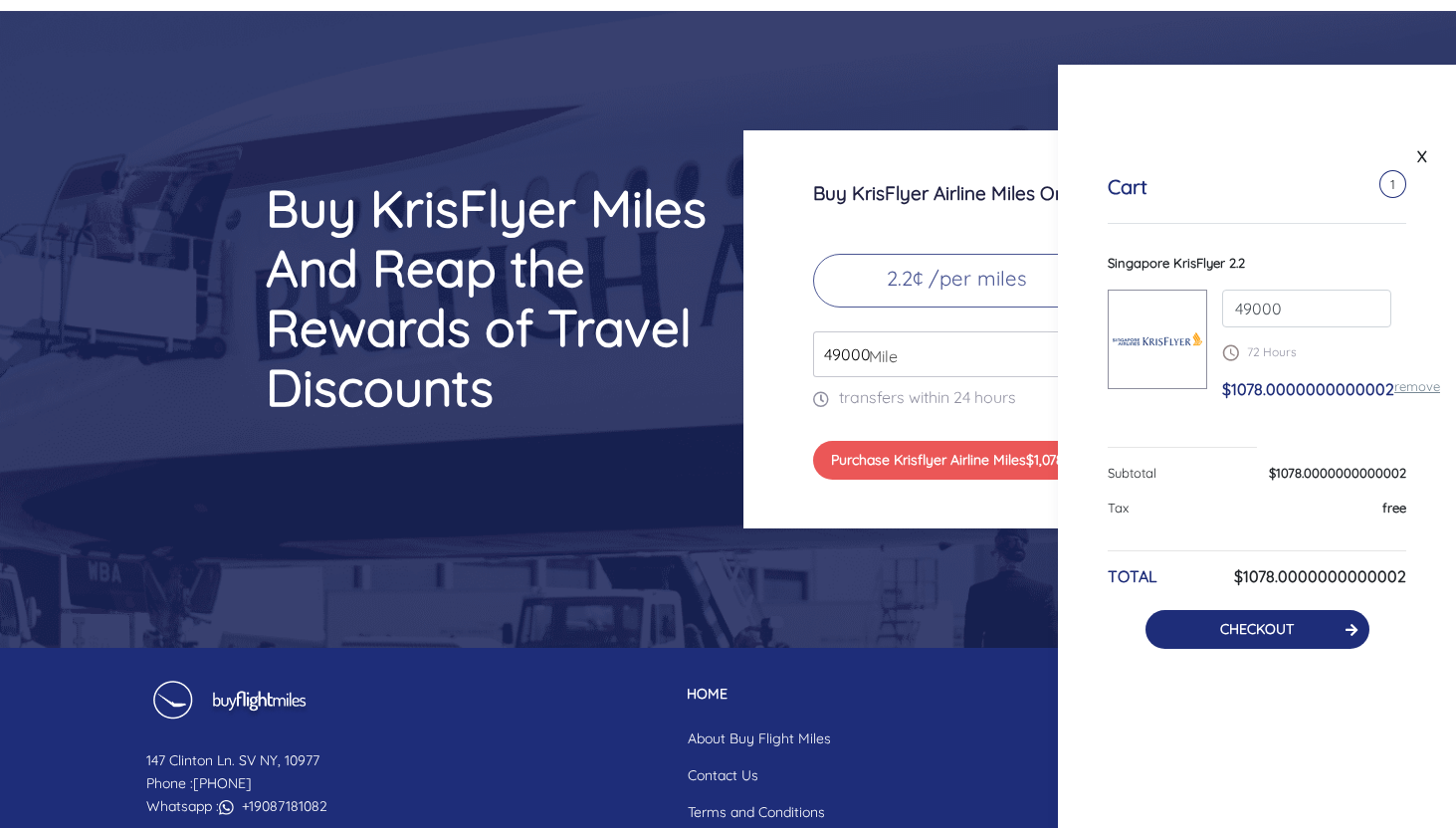 click on "CHECKOUT" at bounding box center [1257, 629] 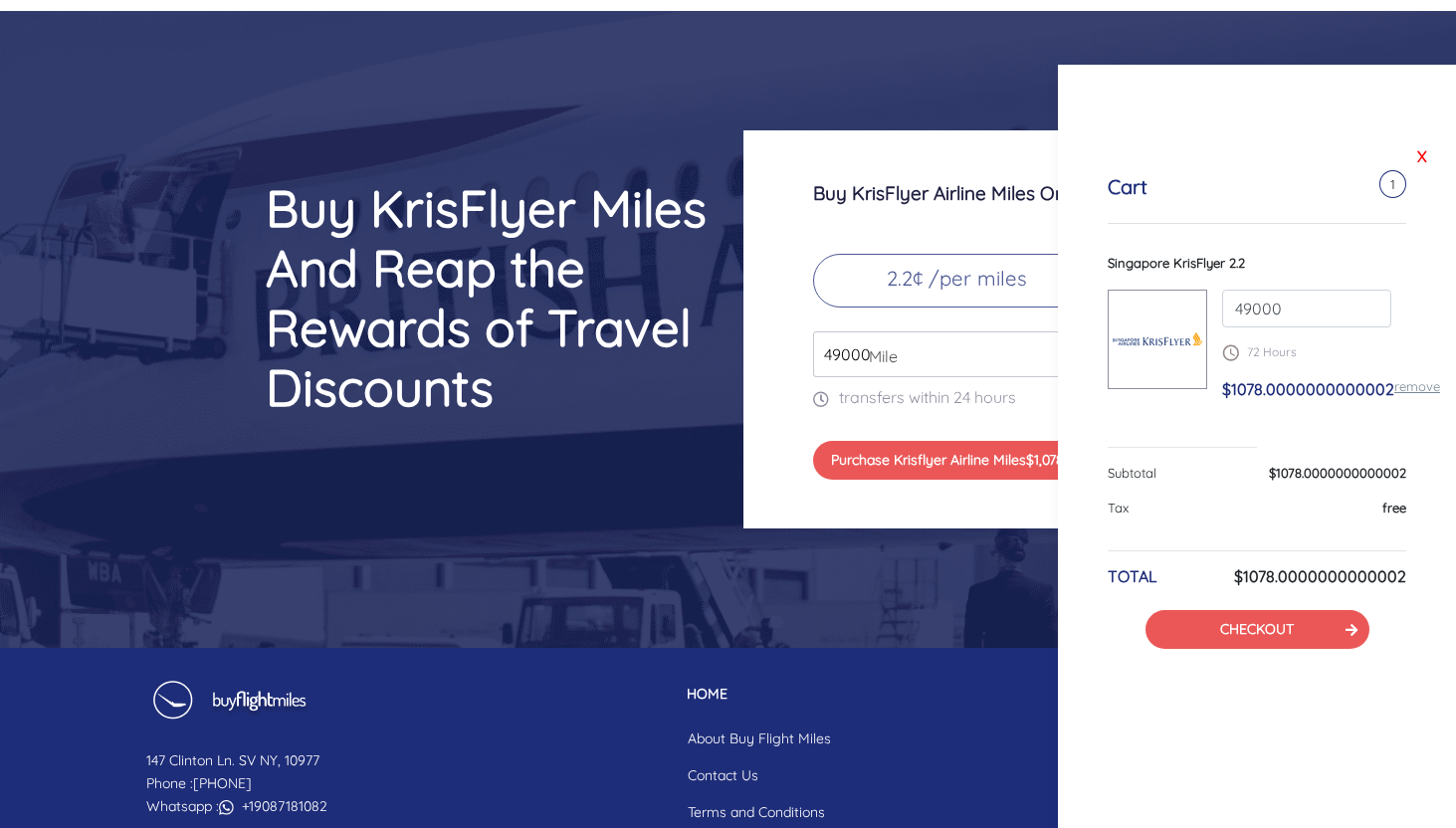 click on "X" at bounding box center [1422, 156] 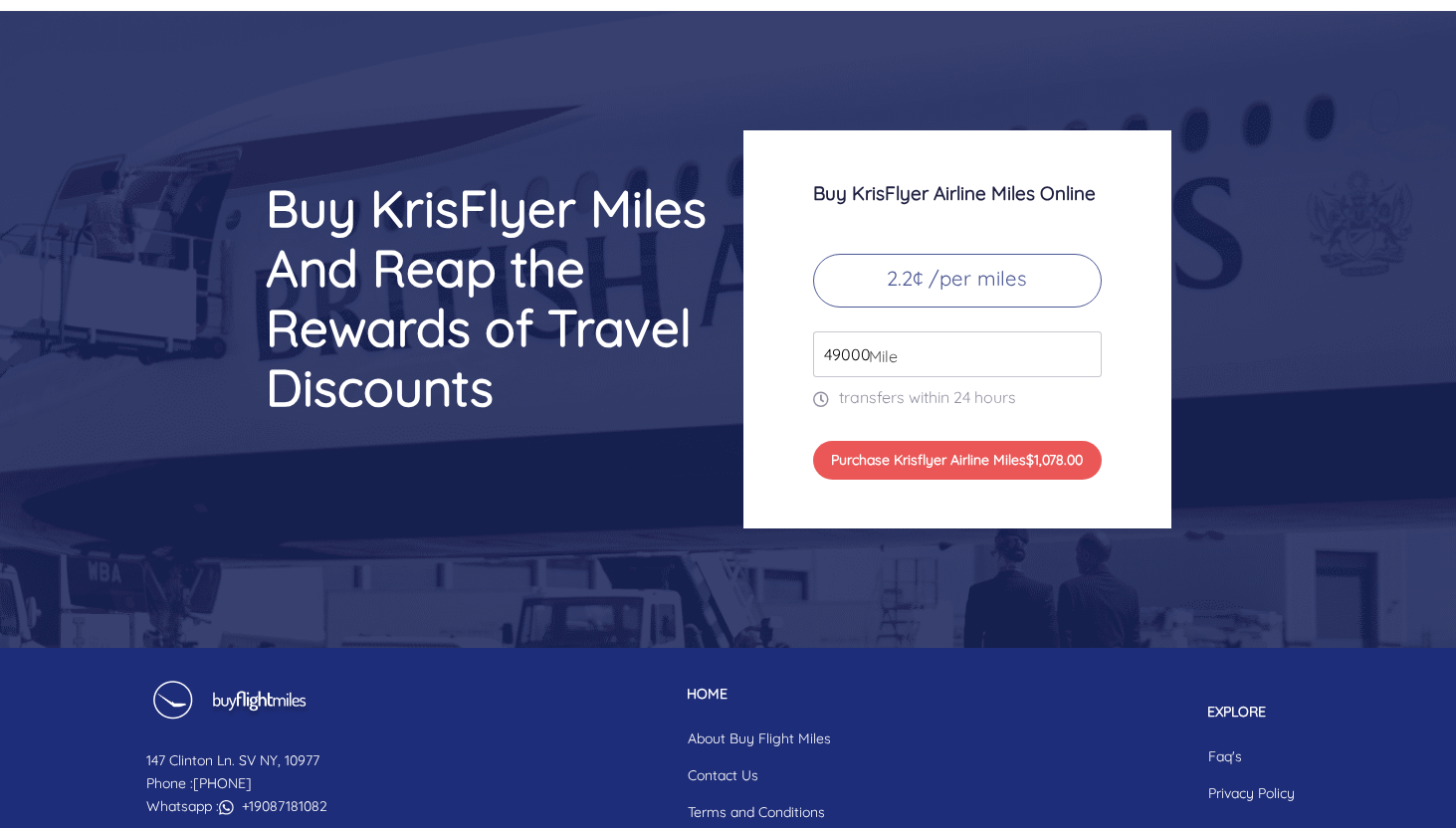 click on "49000" at bounding box center [957, 354] 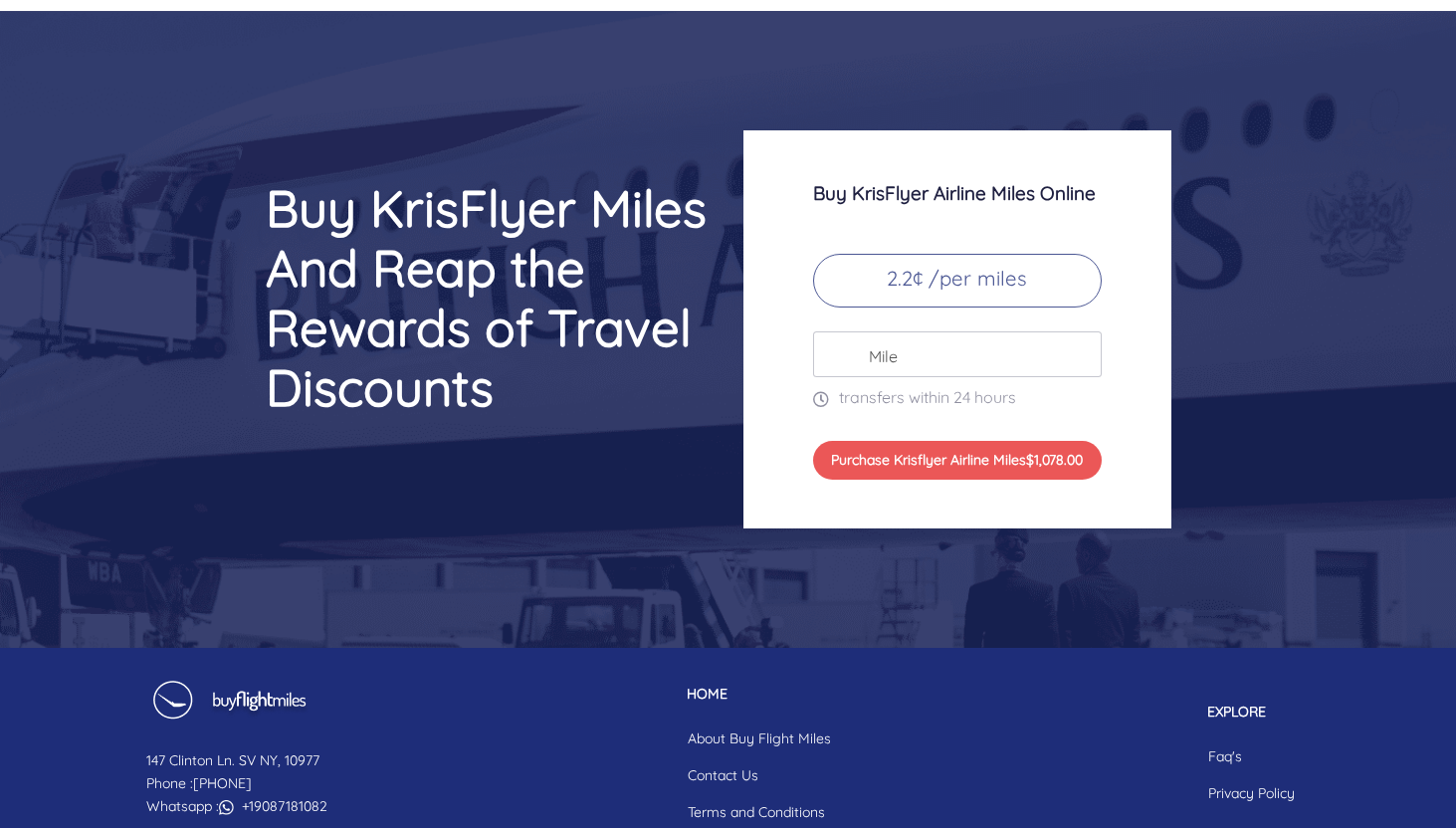 paste on "734000" 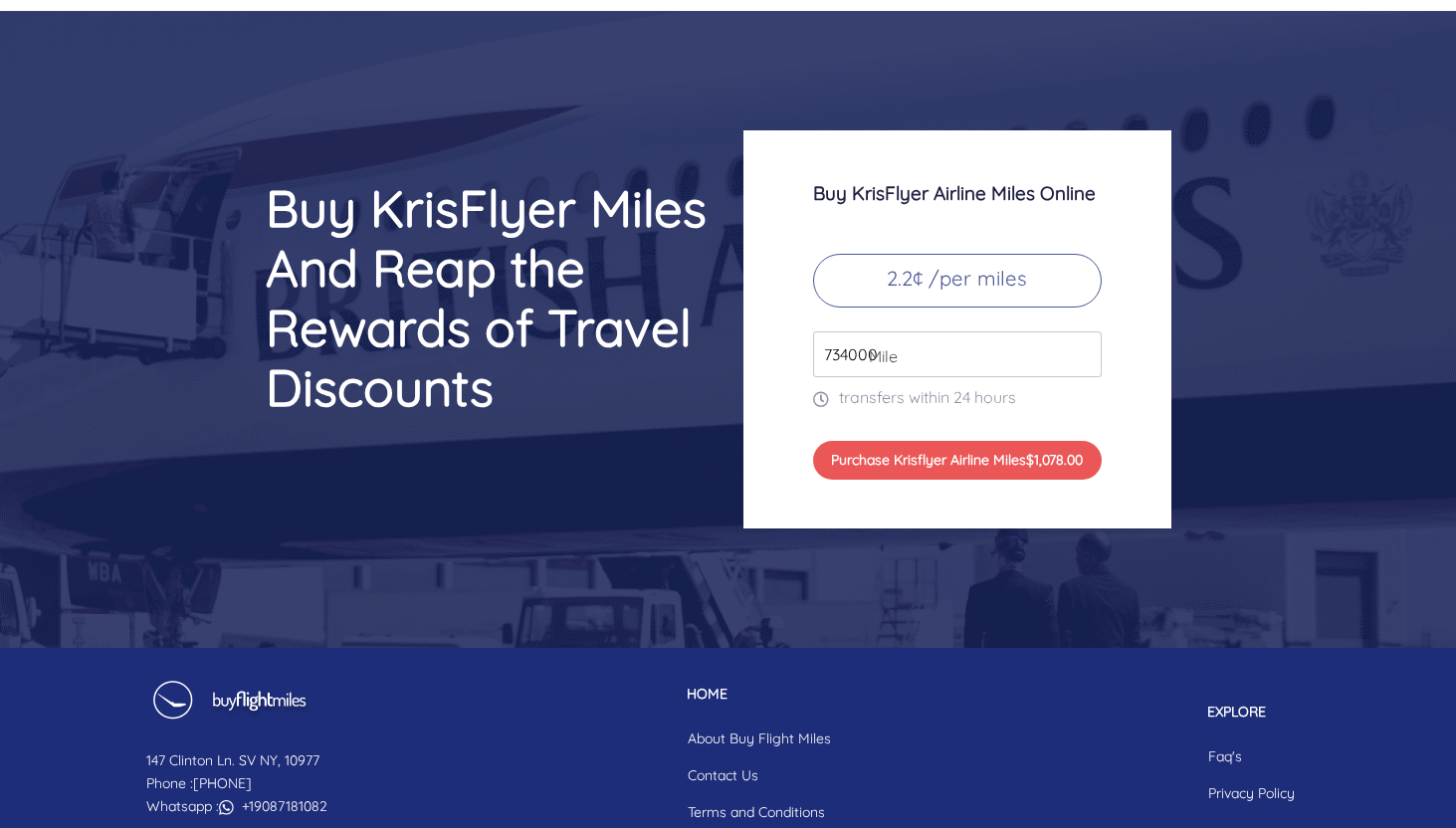 type on "734000" 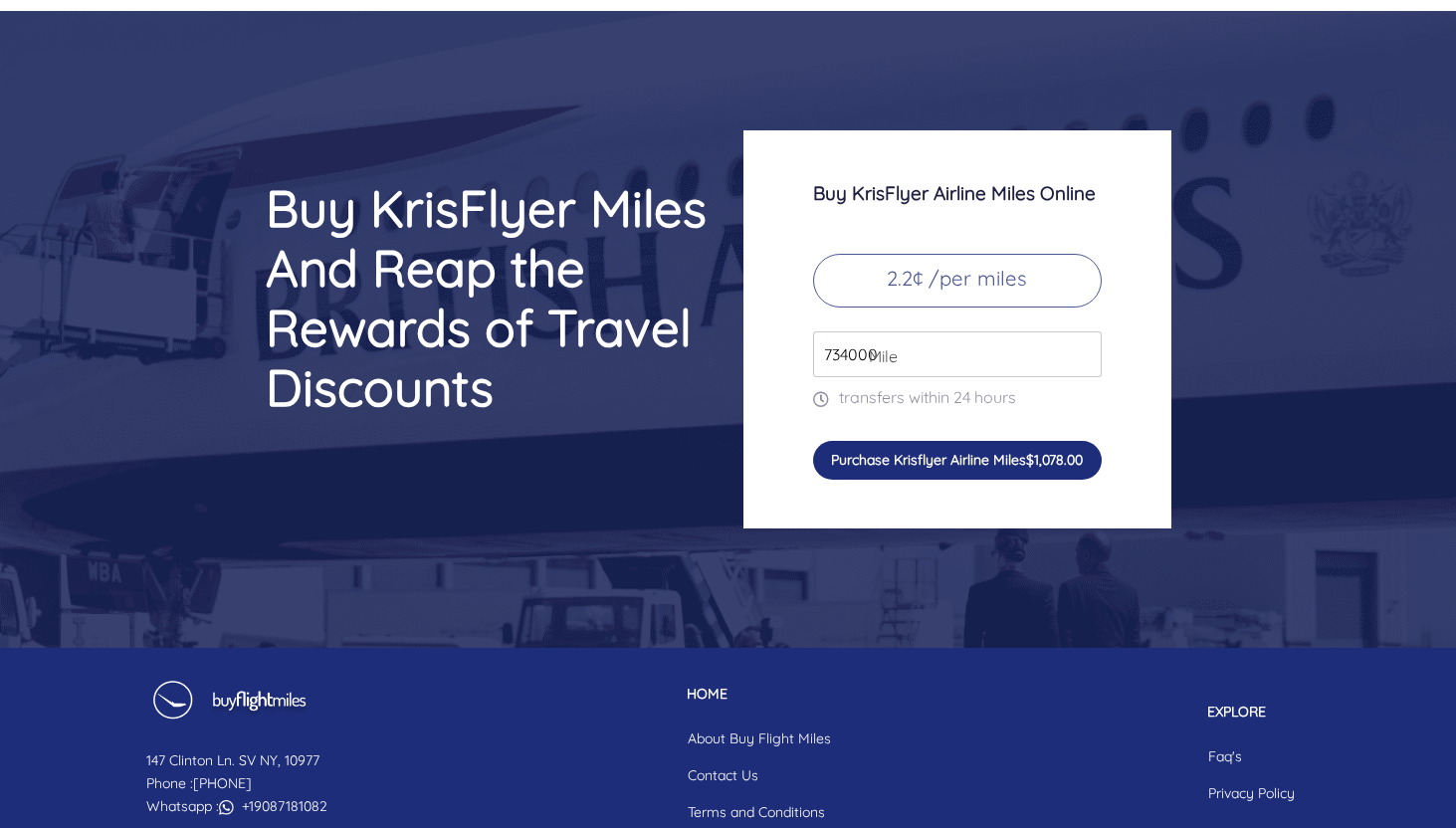 click on "Purchase Krisflyer Airline Miles     $1,078.00" at bounding box center [957, 460] 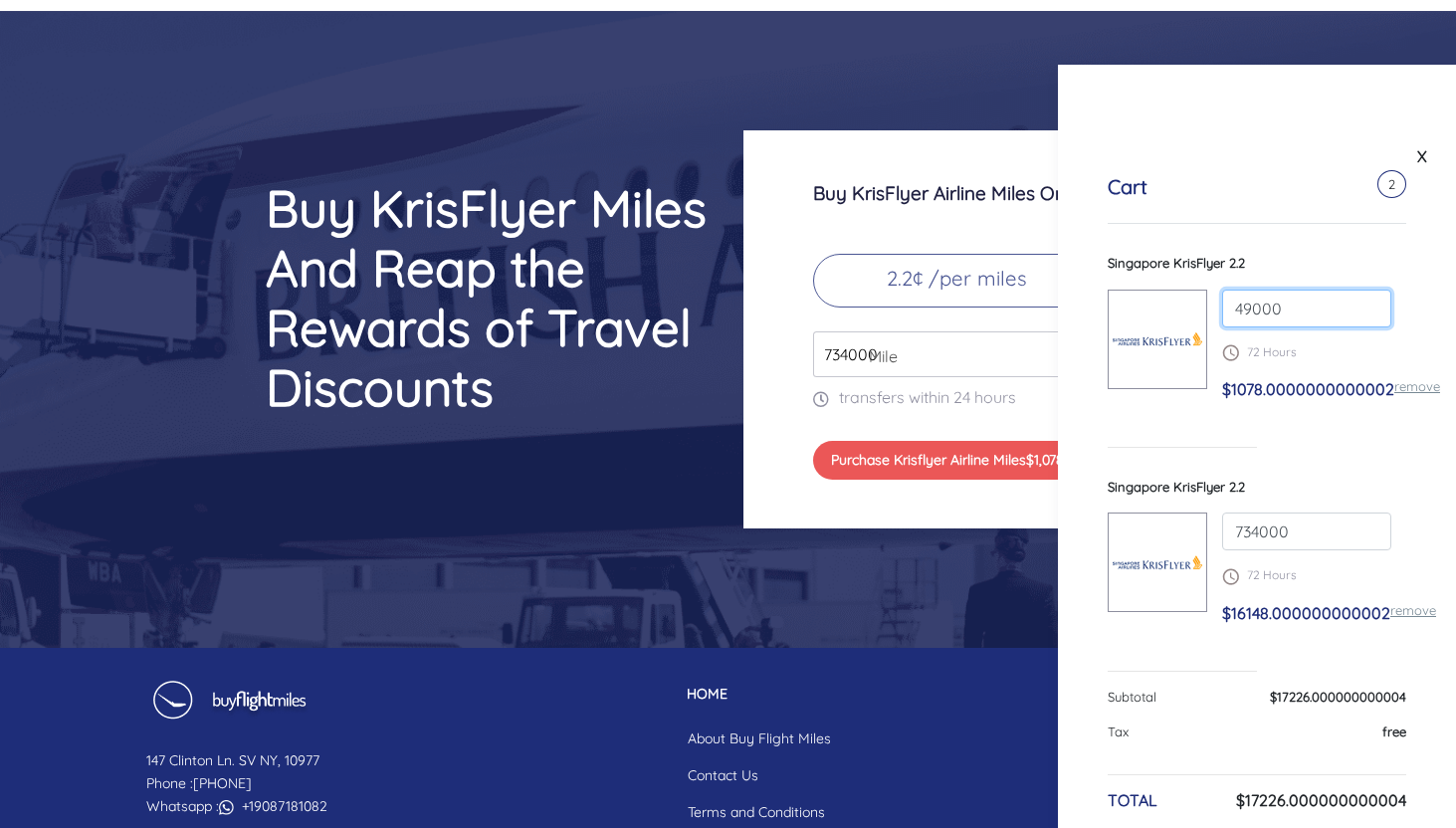 drag, startPoint x: 1296, startPoint y: 303, endPoint x: 1196, endPoint y: 294, distance: 100.40418 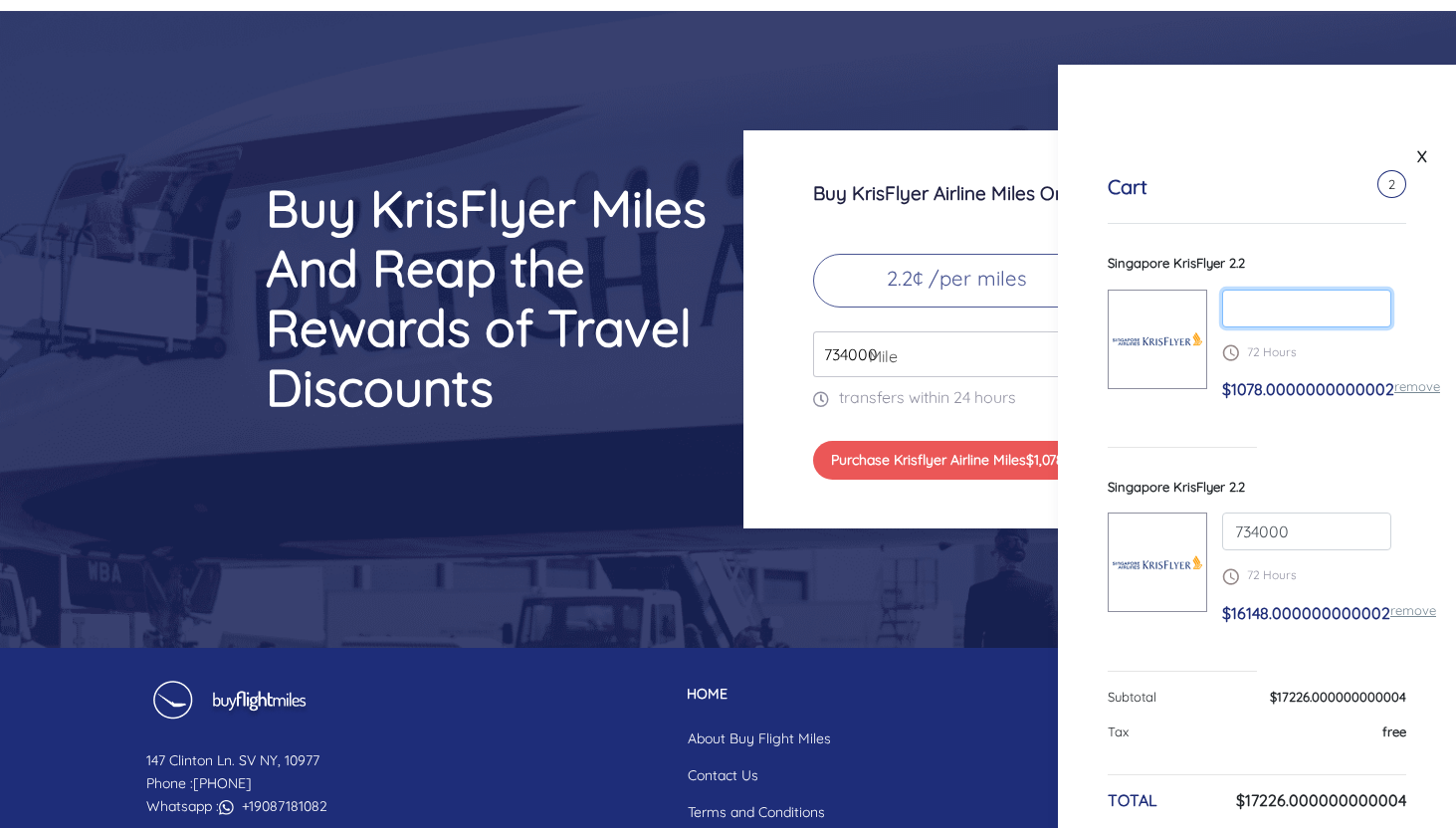 type 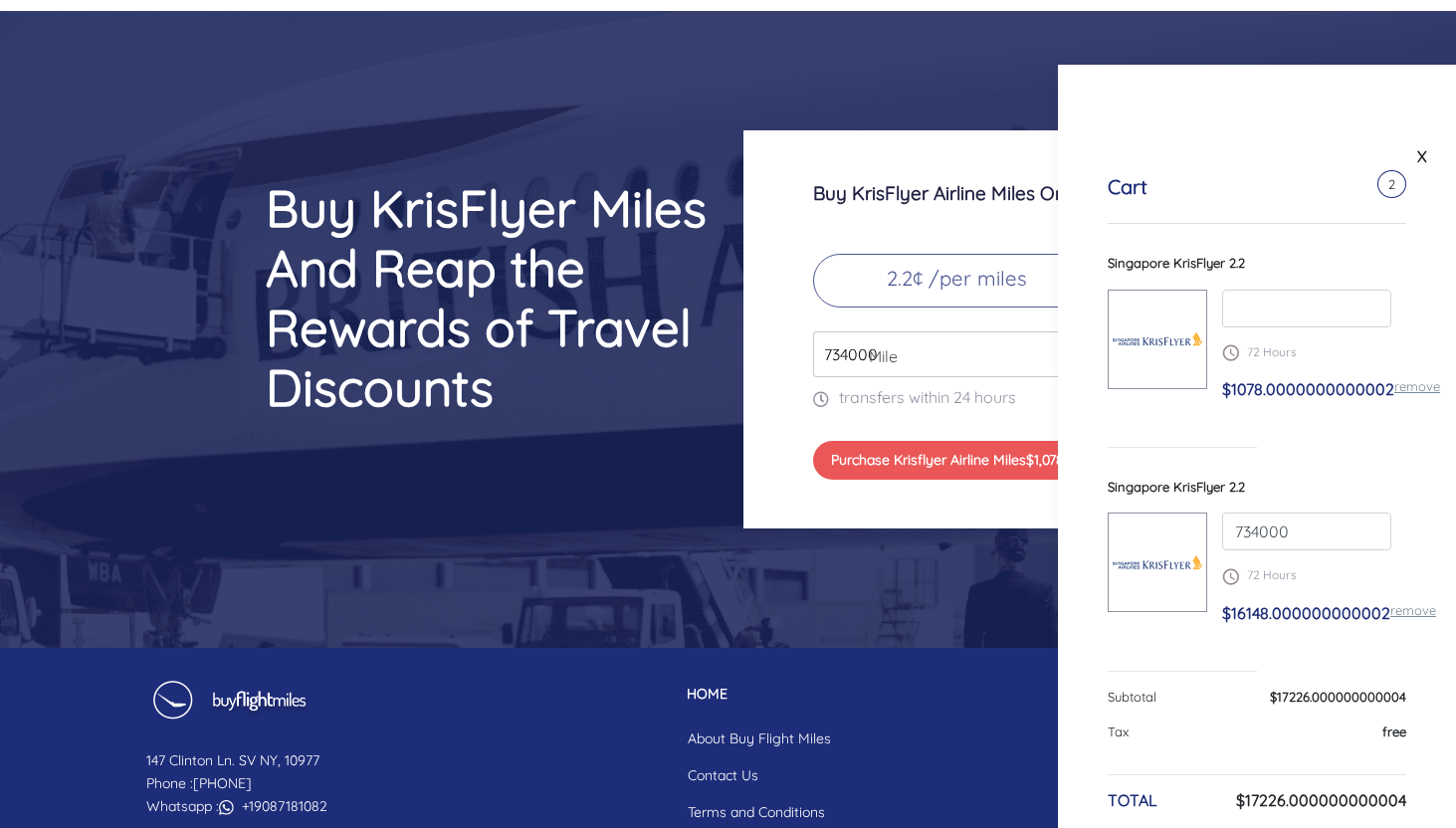 click on "Singapore KrisFlyer 2.2" at bounding box center [1257, 488] 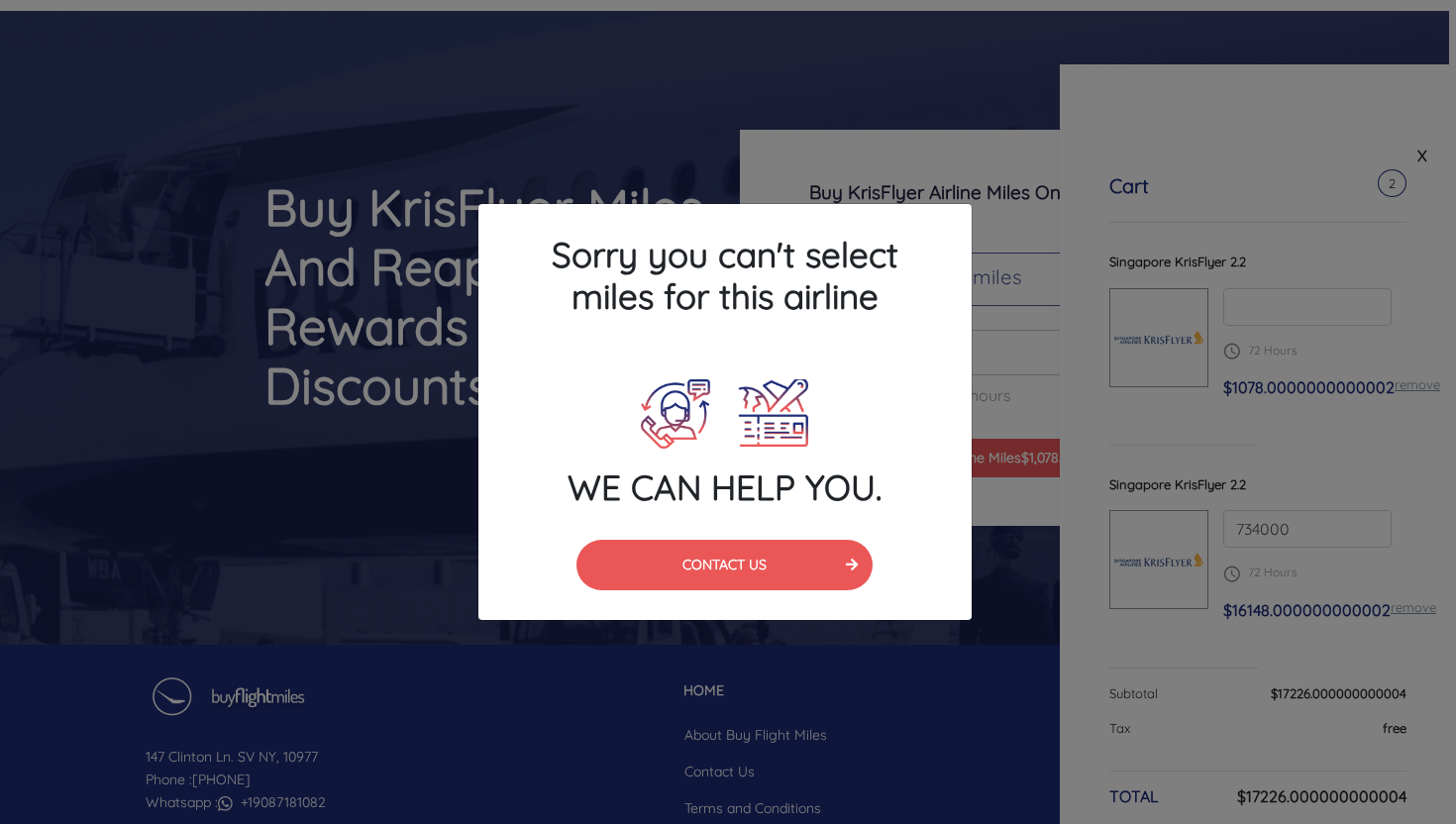 click on "Sorry you can't select   miles for this airline
WE CAN HELP YOU.
CONTACT US" at bounding box center [728, 412] 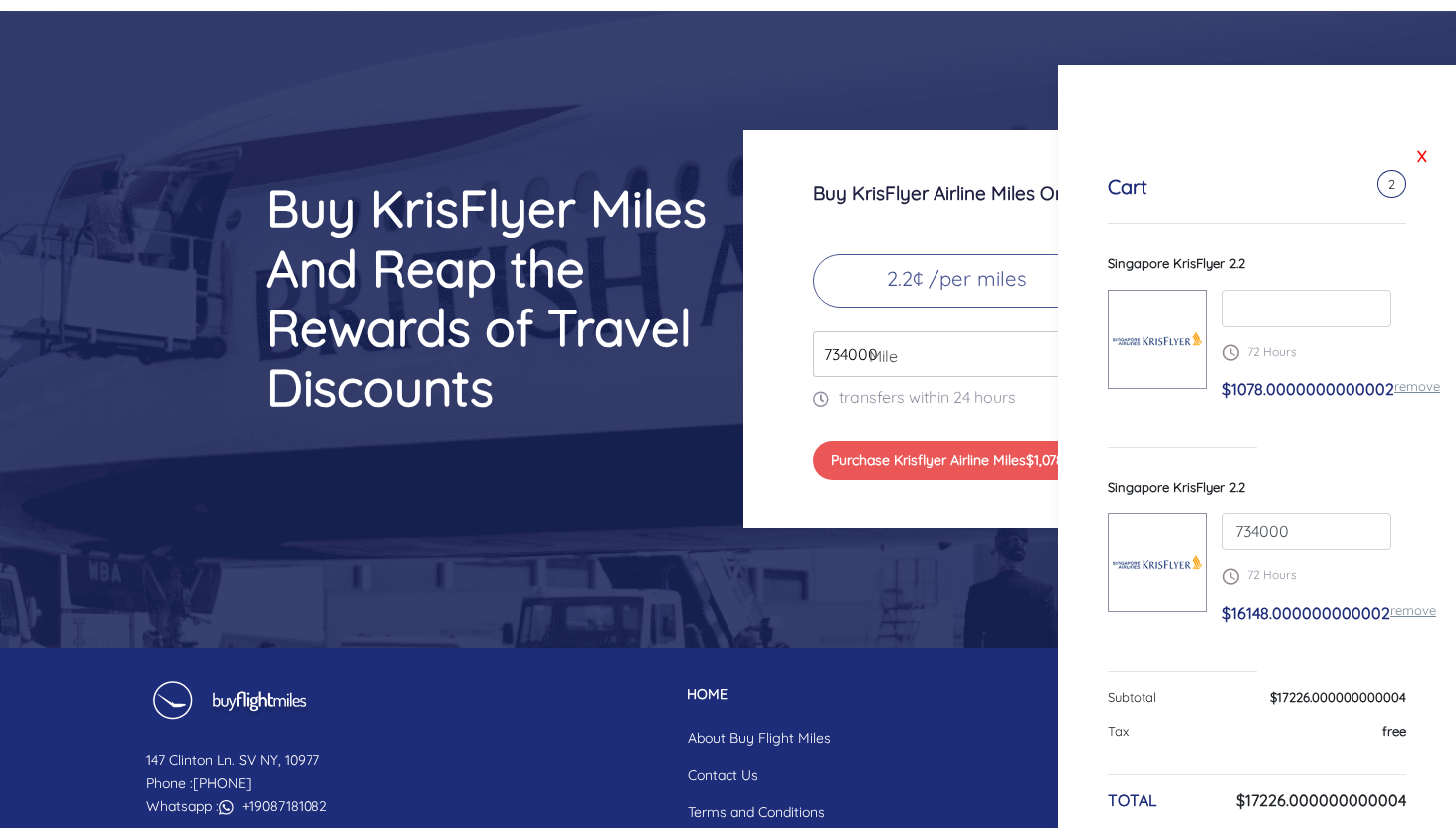 click on "X" at bounding box center (1422, 156) 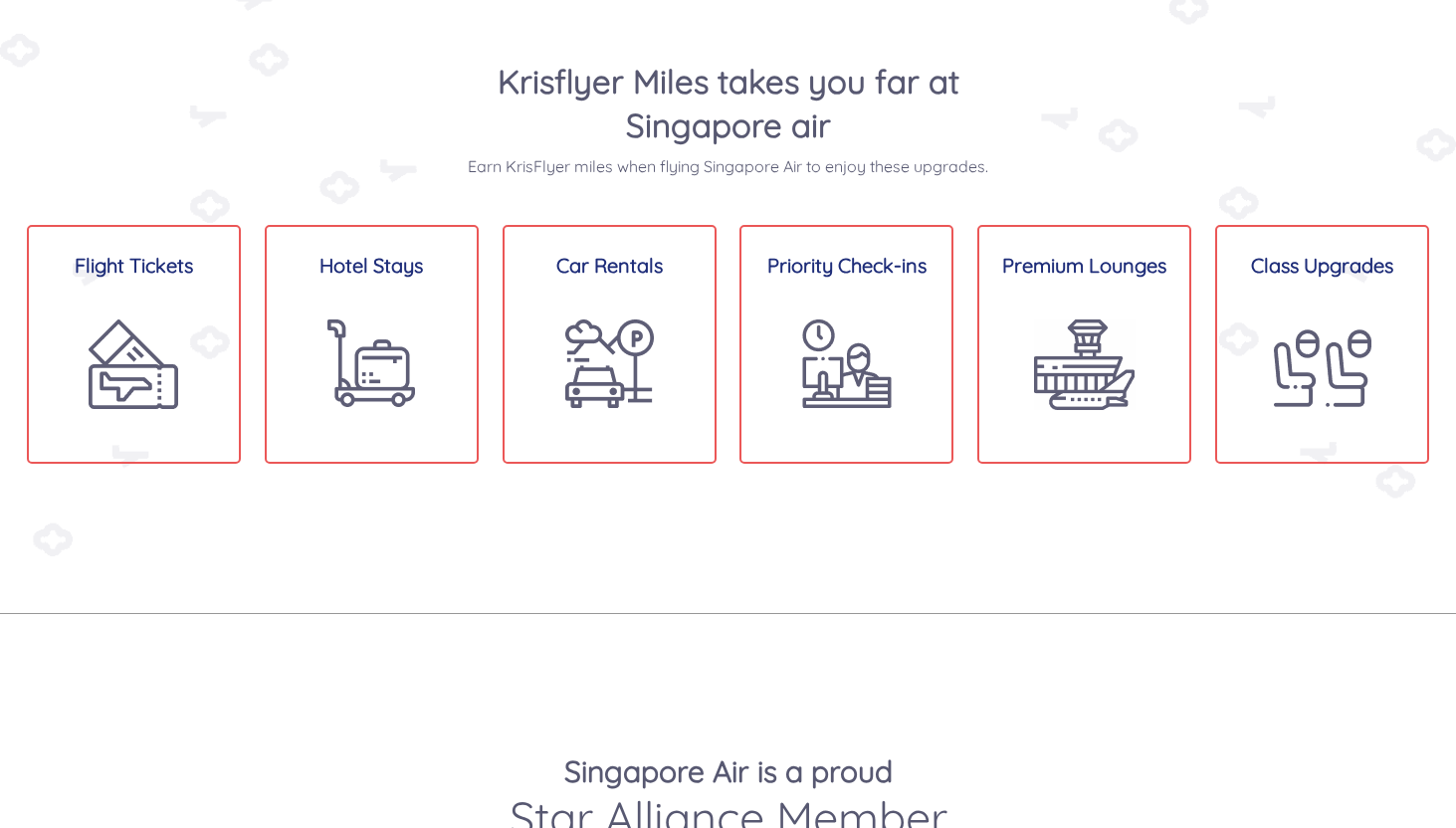 scroll, scrollTop: 1074, scrollLeft: 0, axis: vertical 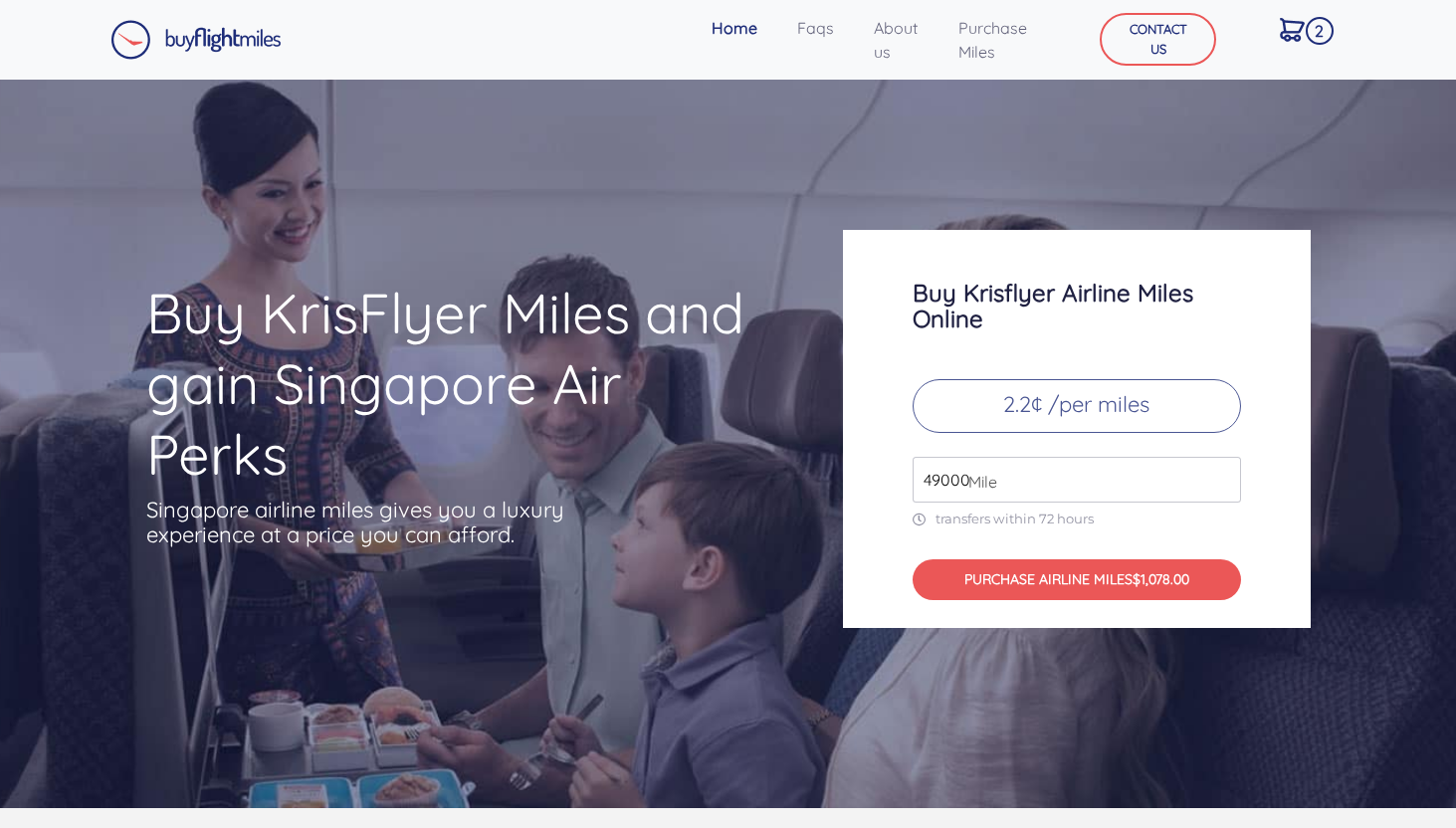 click on "2" at bounding box center [1292, 29] 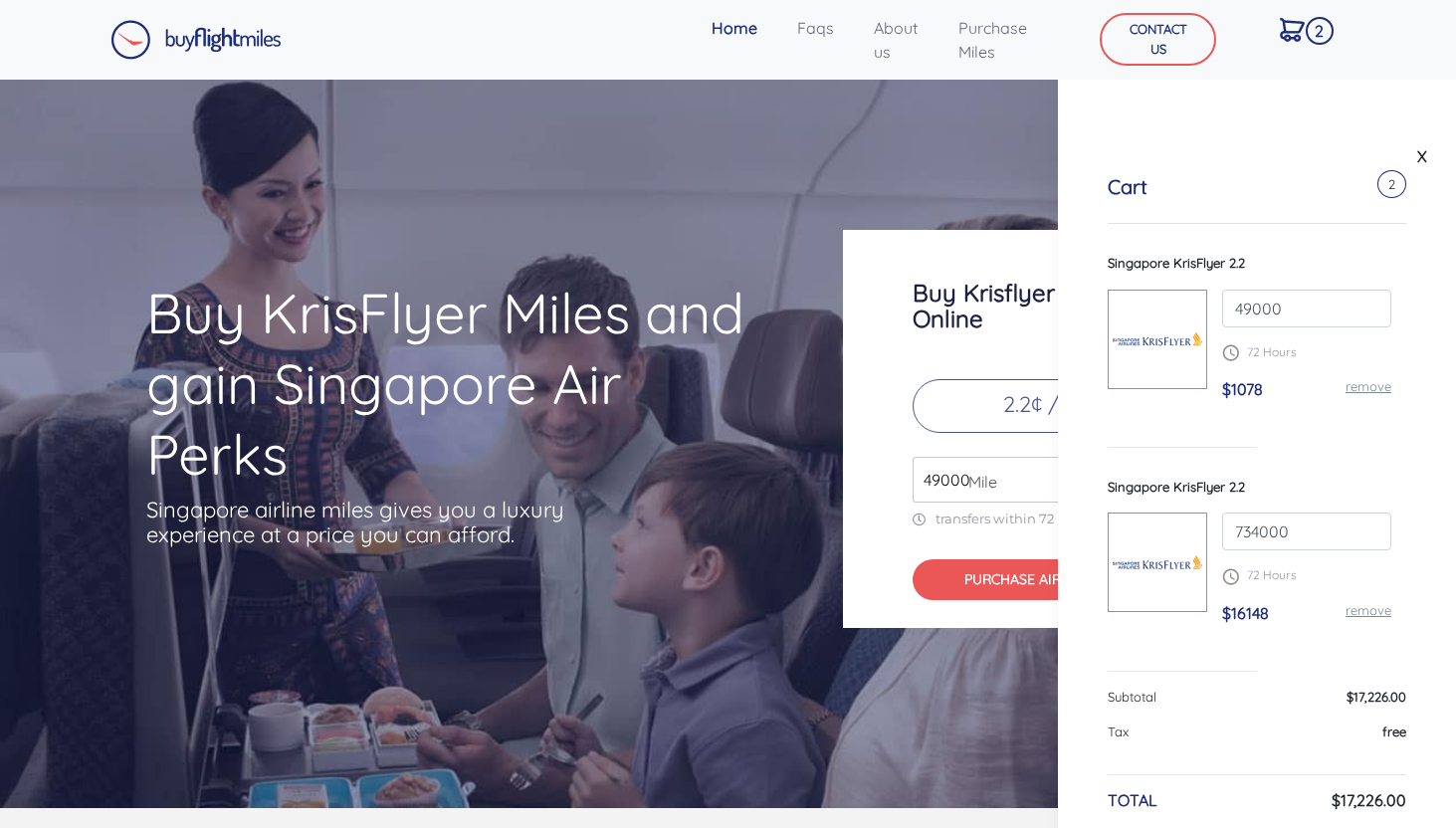 click on "remove" at bounding box center (1368, 386) 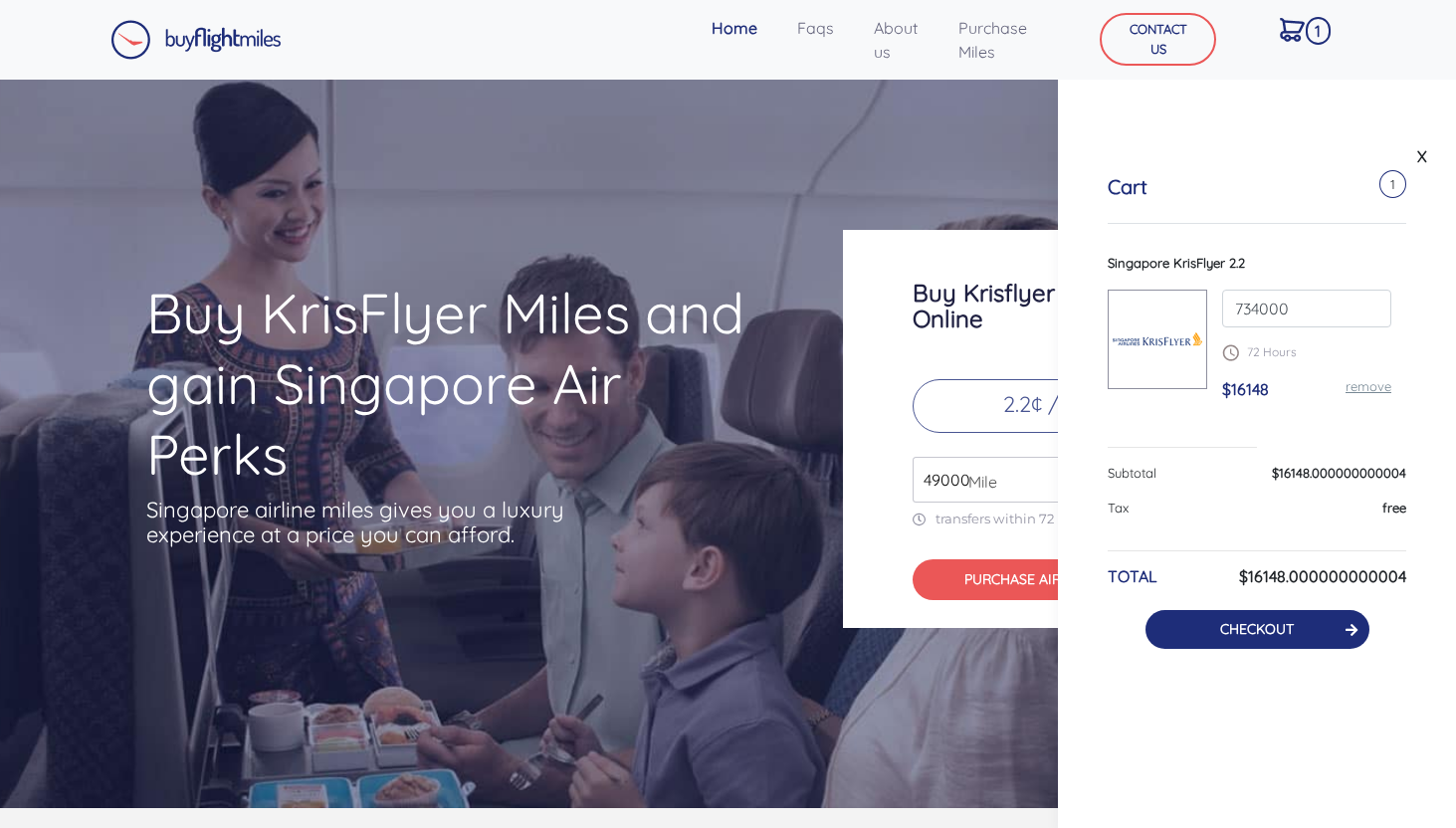 click on "CHECKOUT" at bounding box center (1257, 629) 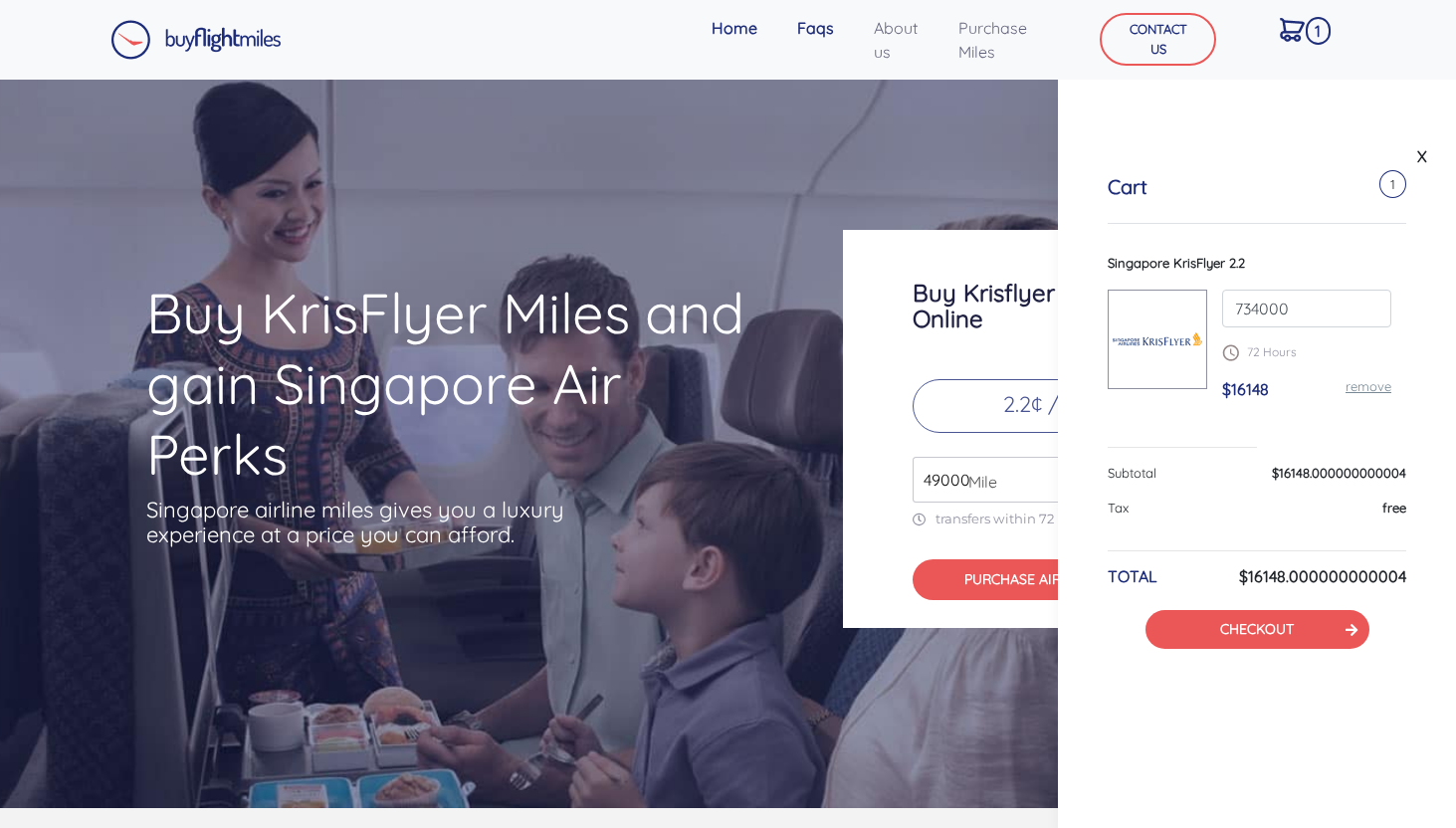 click on "Faqs" at bounding box center [815, 28] 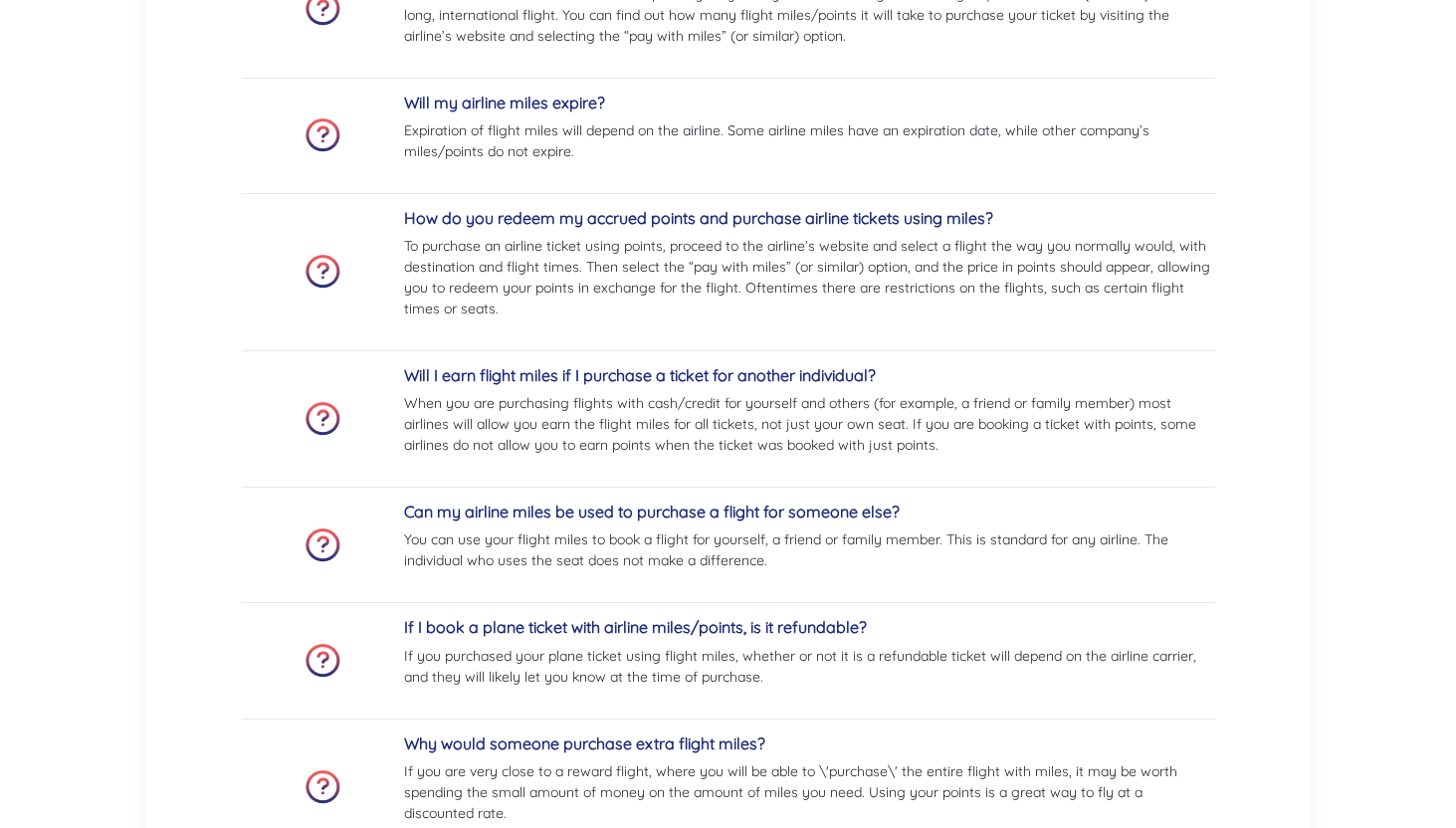 scroll, scrollTop: 0, scrollLeft: 0, axis: both 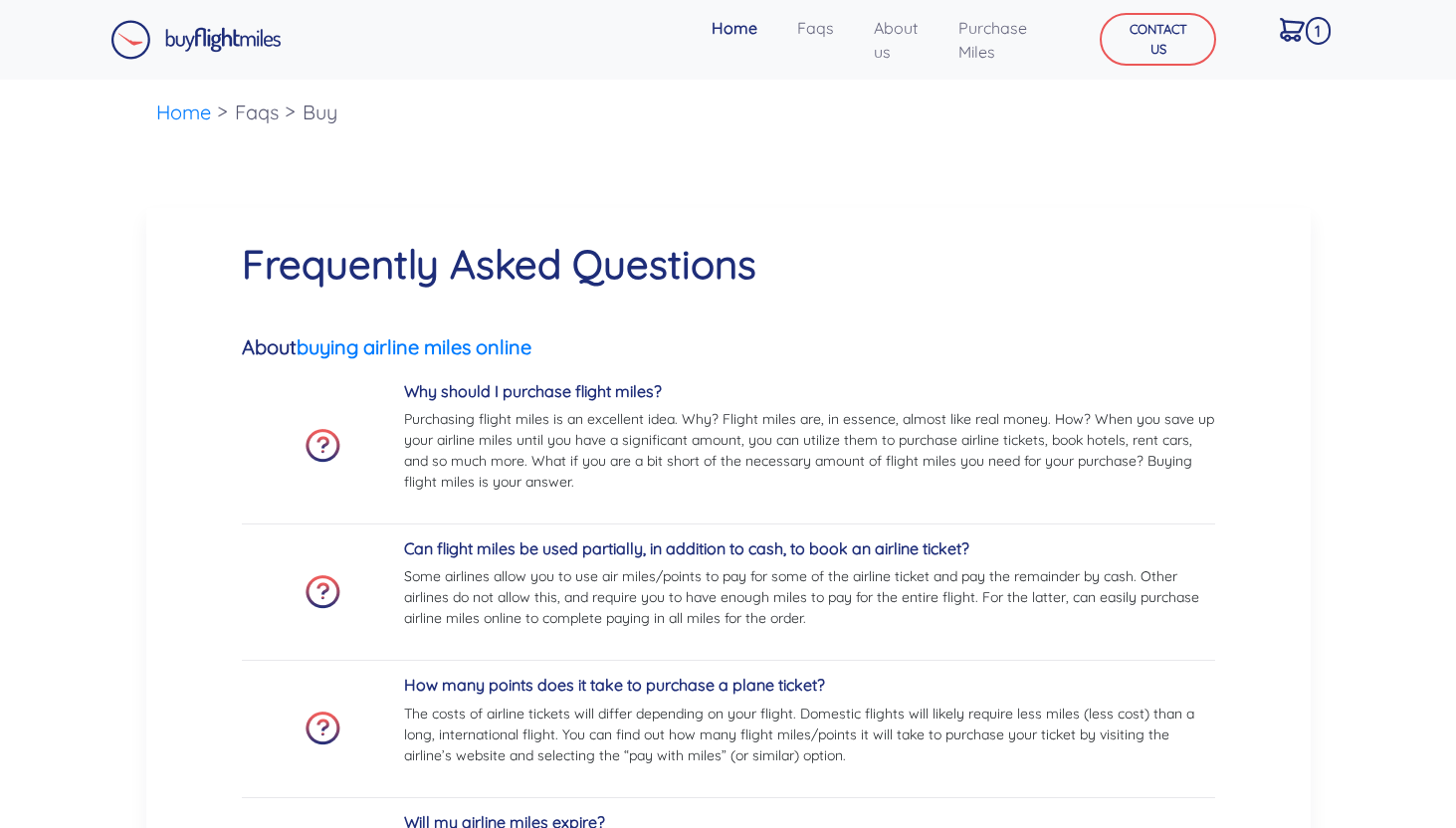 click at bounding box center [1292, 30] 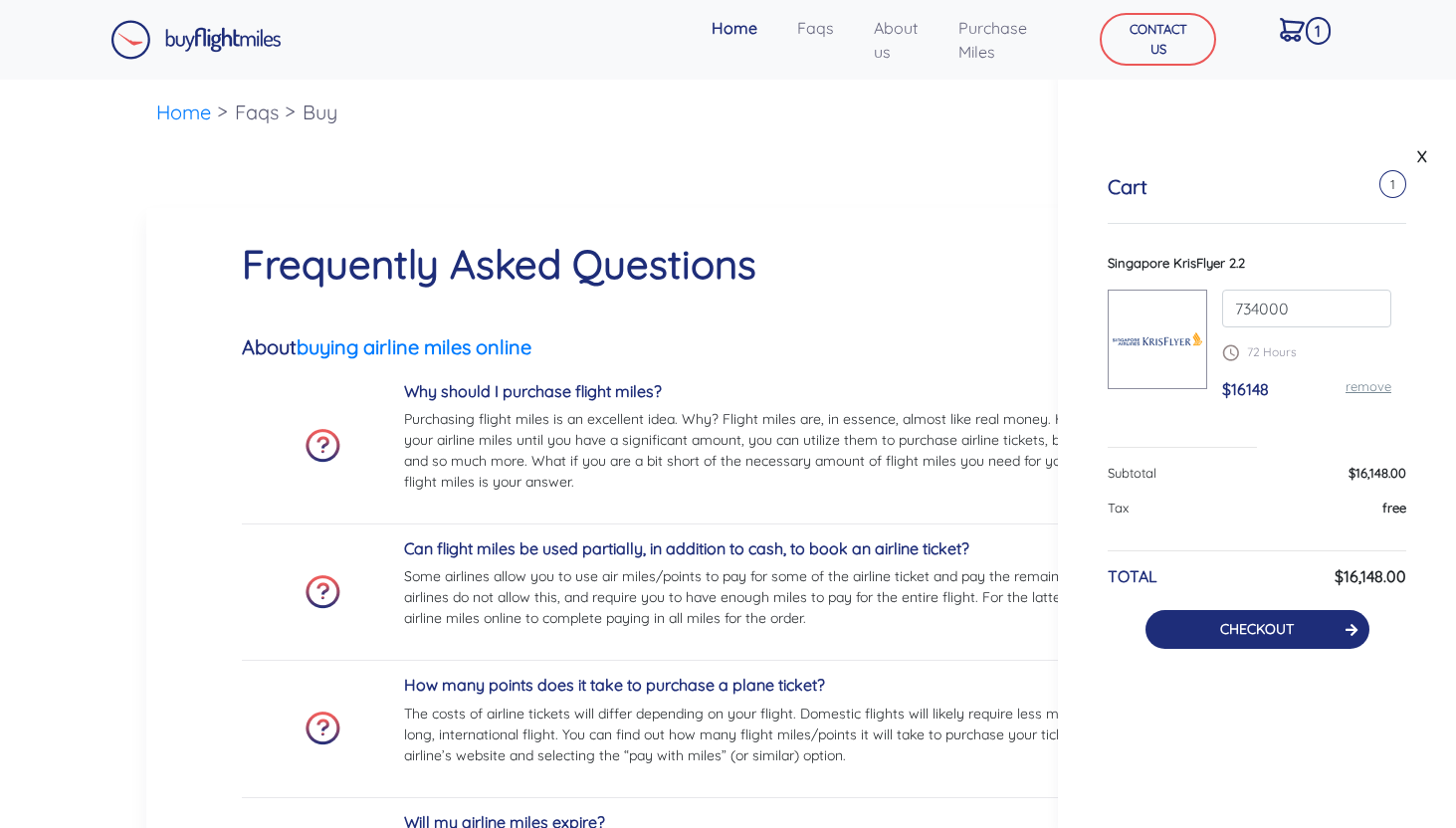 click on "CHECKOUT" at bounding box center (1257, 629) 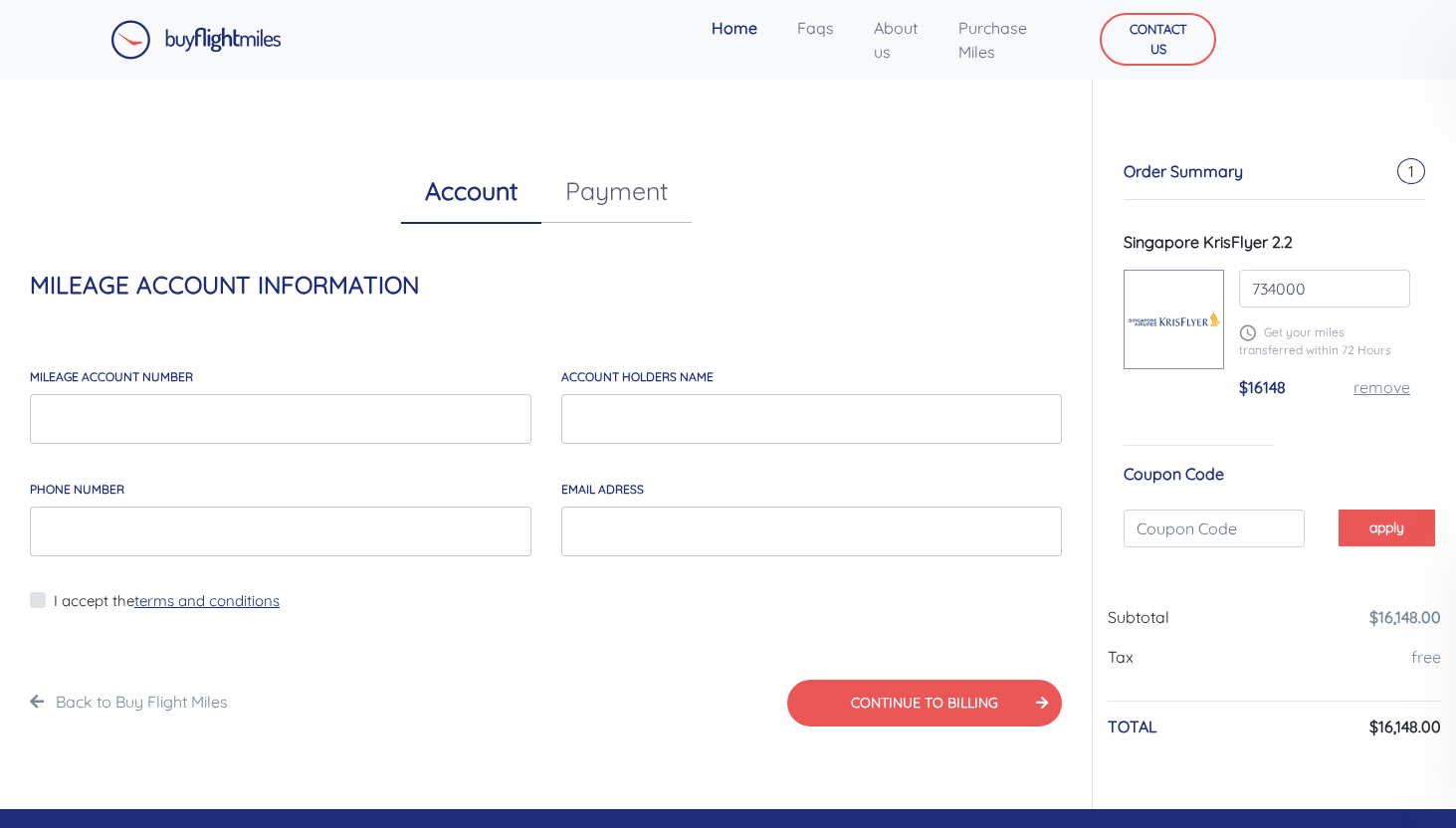 scroll, scrollTop: 0, scrollLeft: 0, axis: both 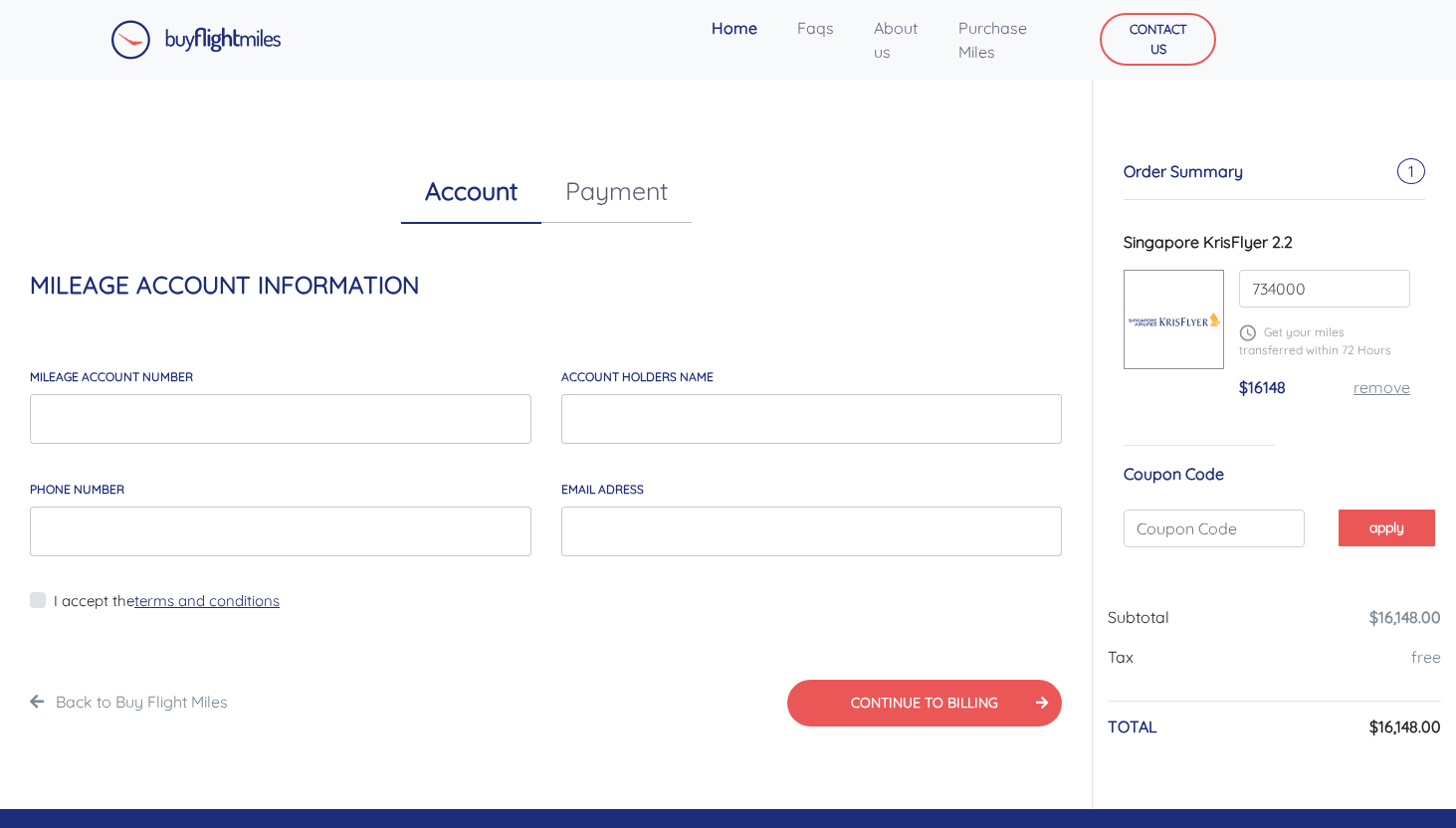 click on "Account
Payment" at bounding box center (545, 191) 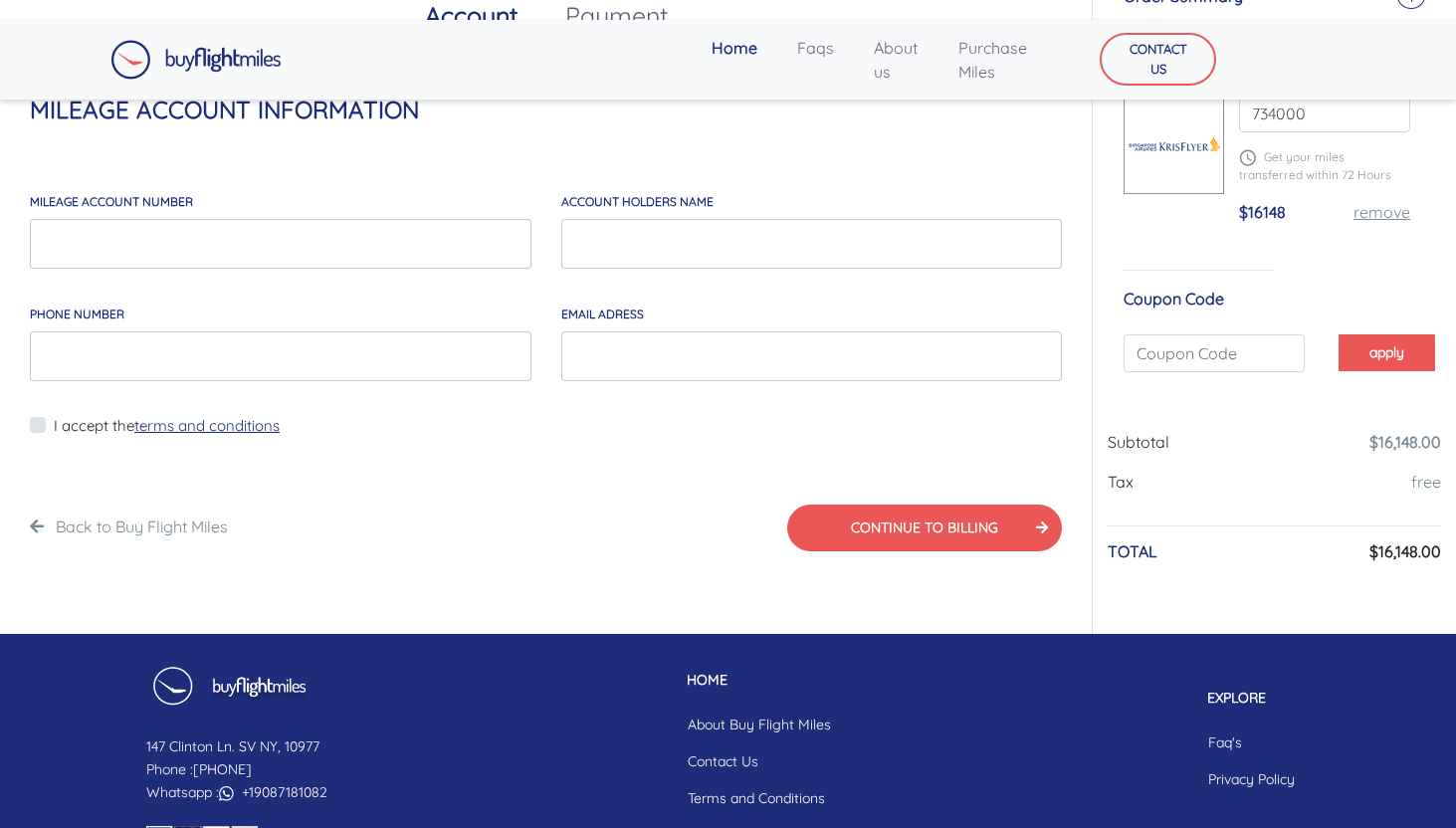 scroll, scrollTop: 113, scrollLeft: 0, axis: vertical 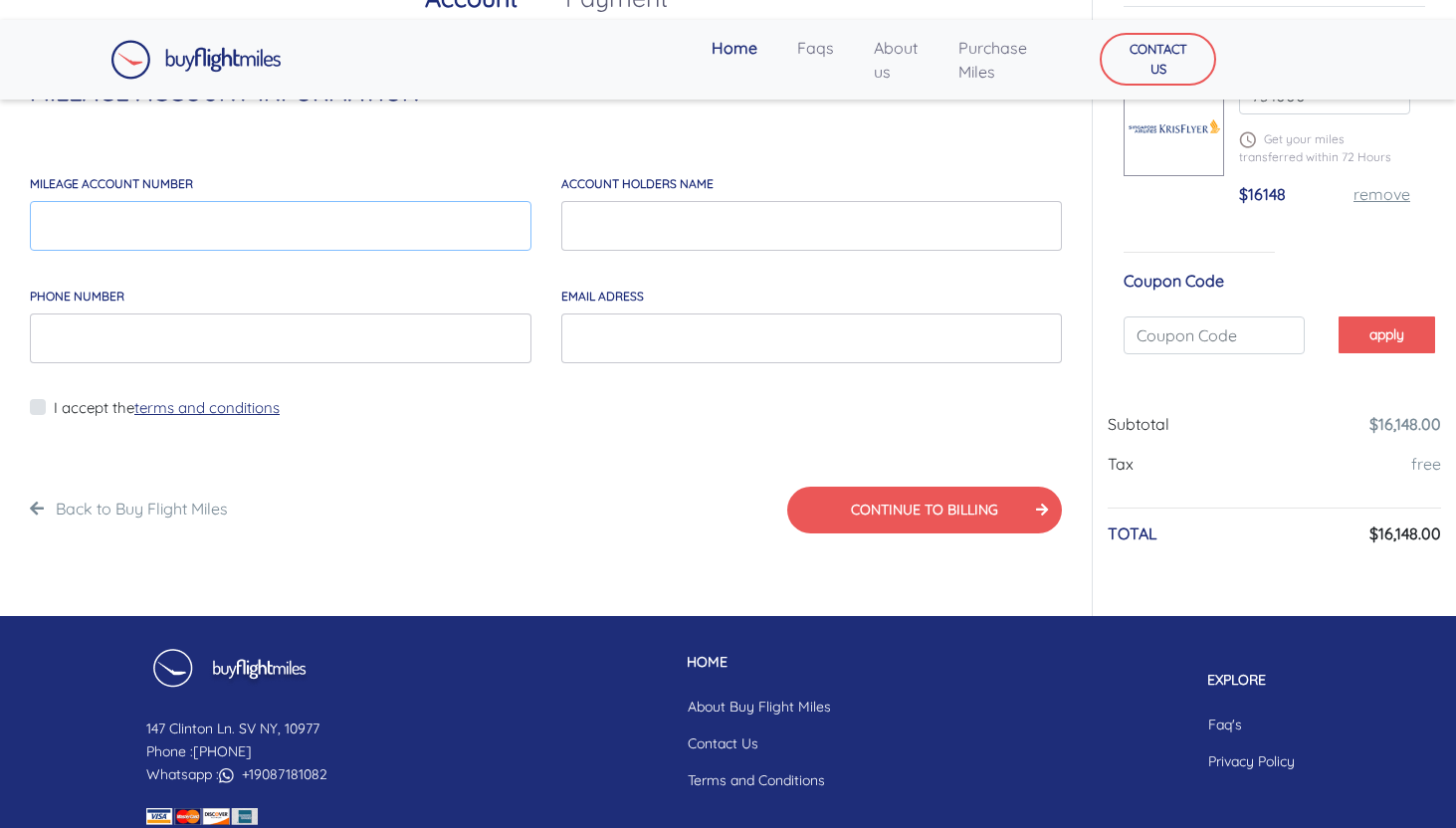 click on "MILEAGE account number" at bounding box center [281, 226] 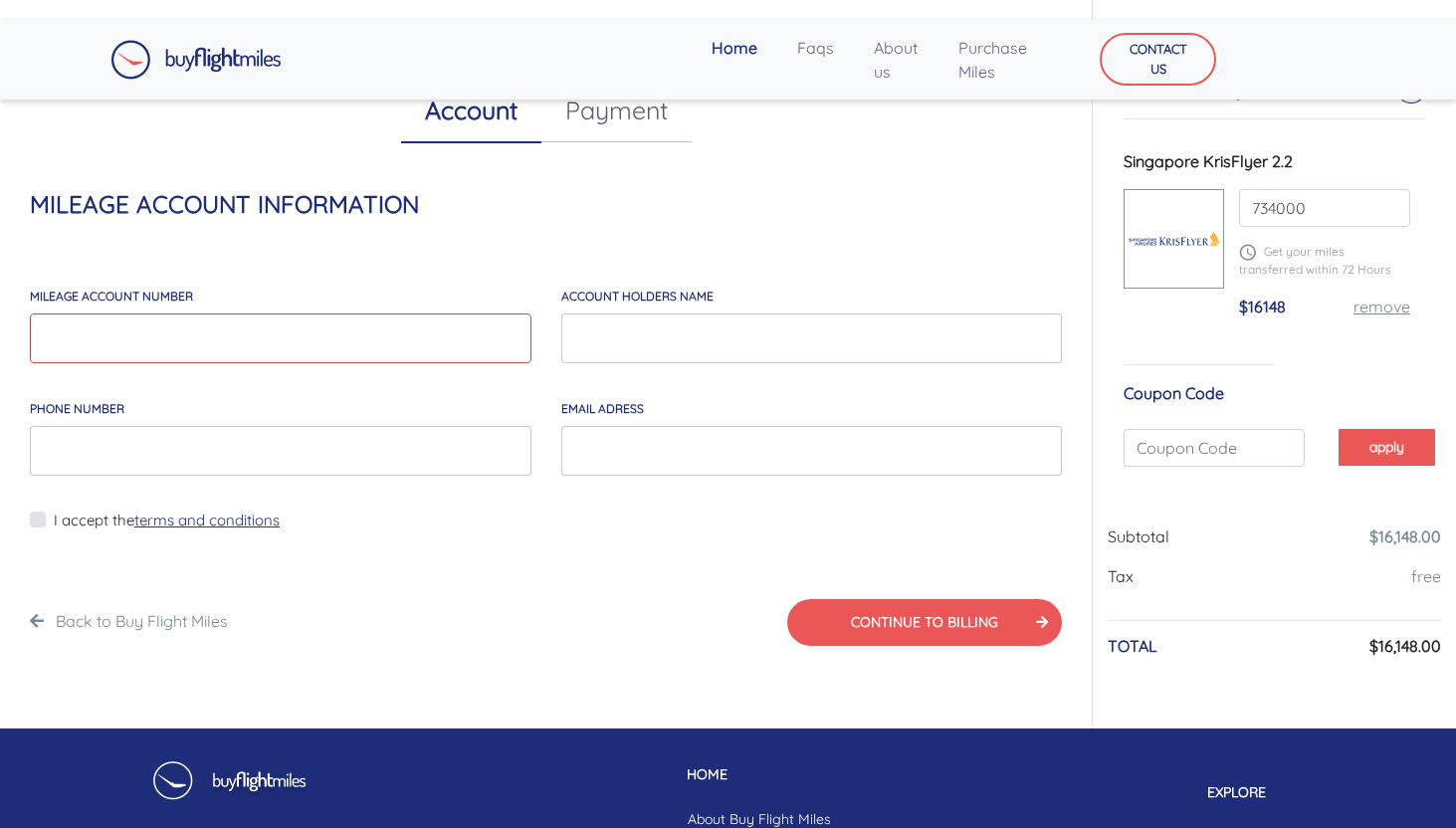 scroll, scrollTop: 0, scrollLeft: 0, axis: both 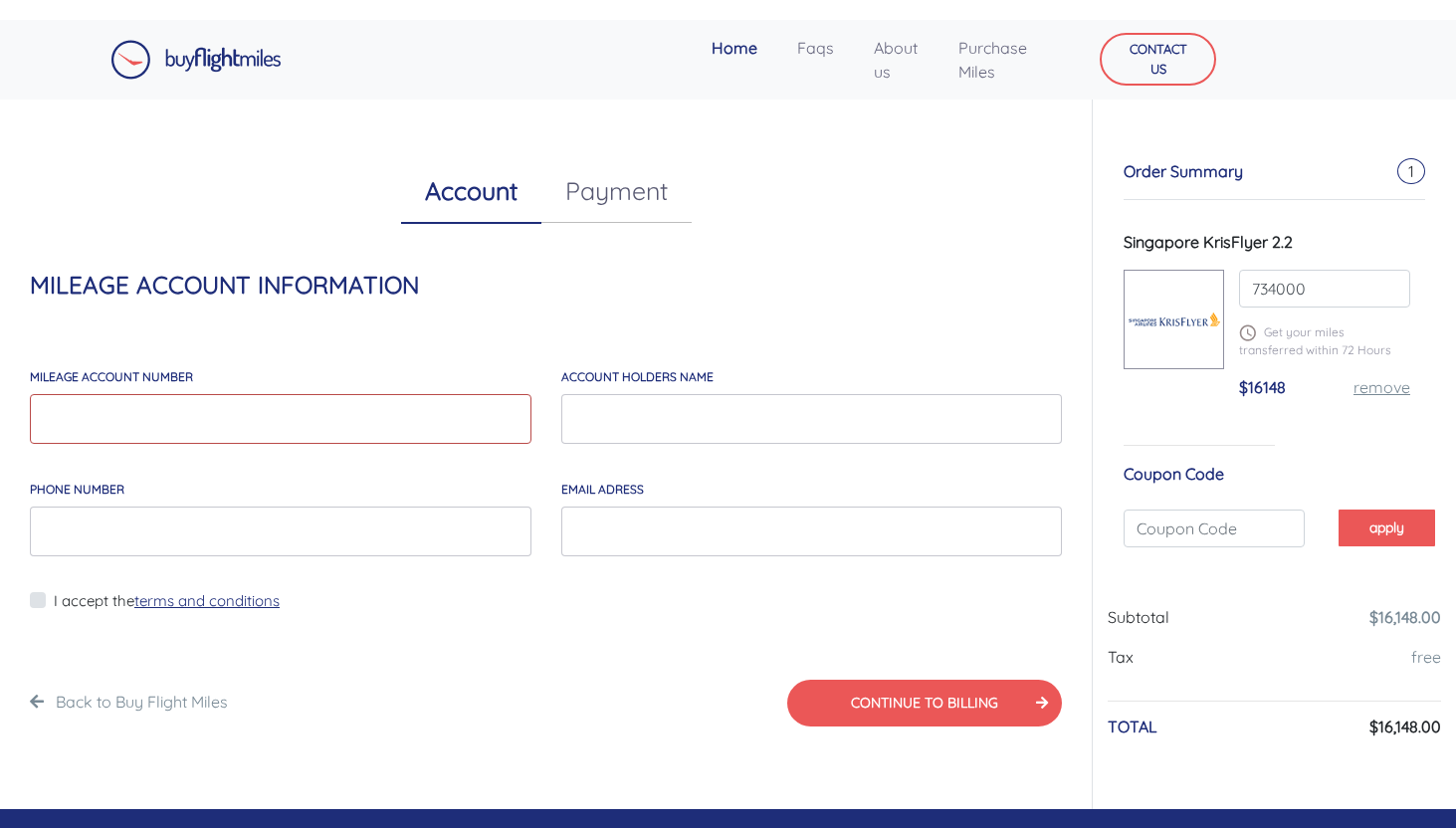 click on "Home" at bounding box center (734, 48) 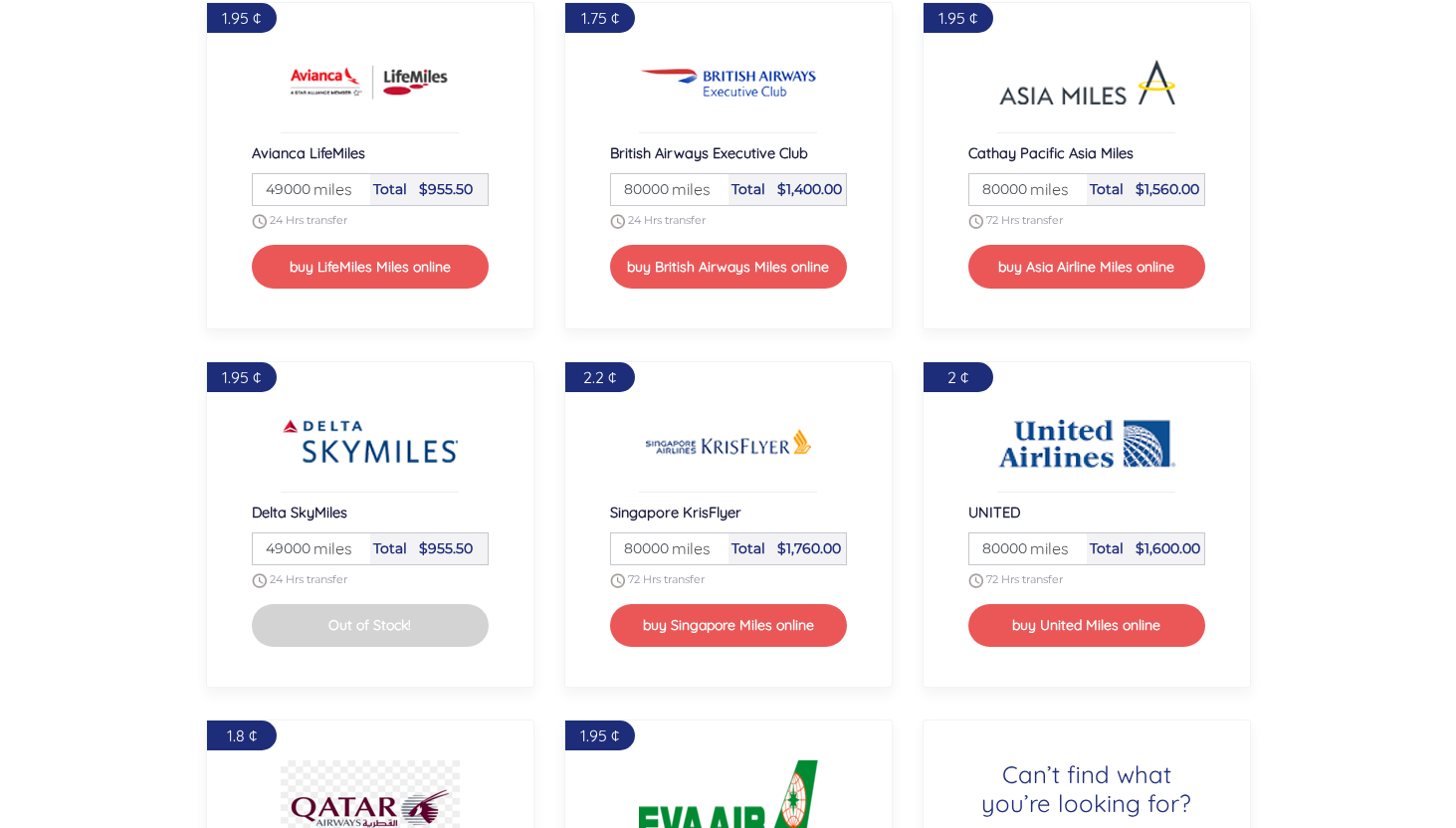 scroll, scrollTop: 2334, scrollLeft: 0, axis: vertical 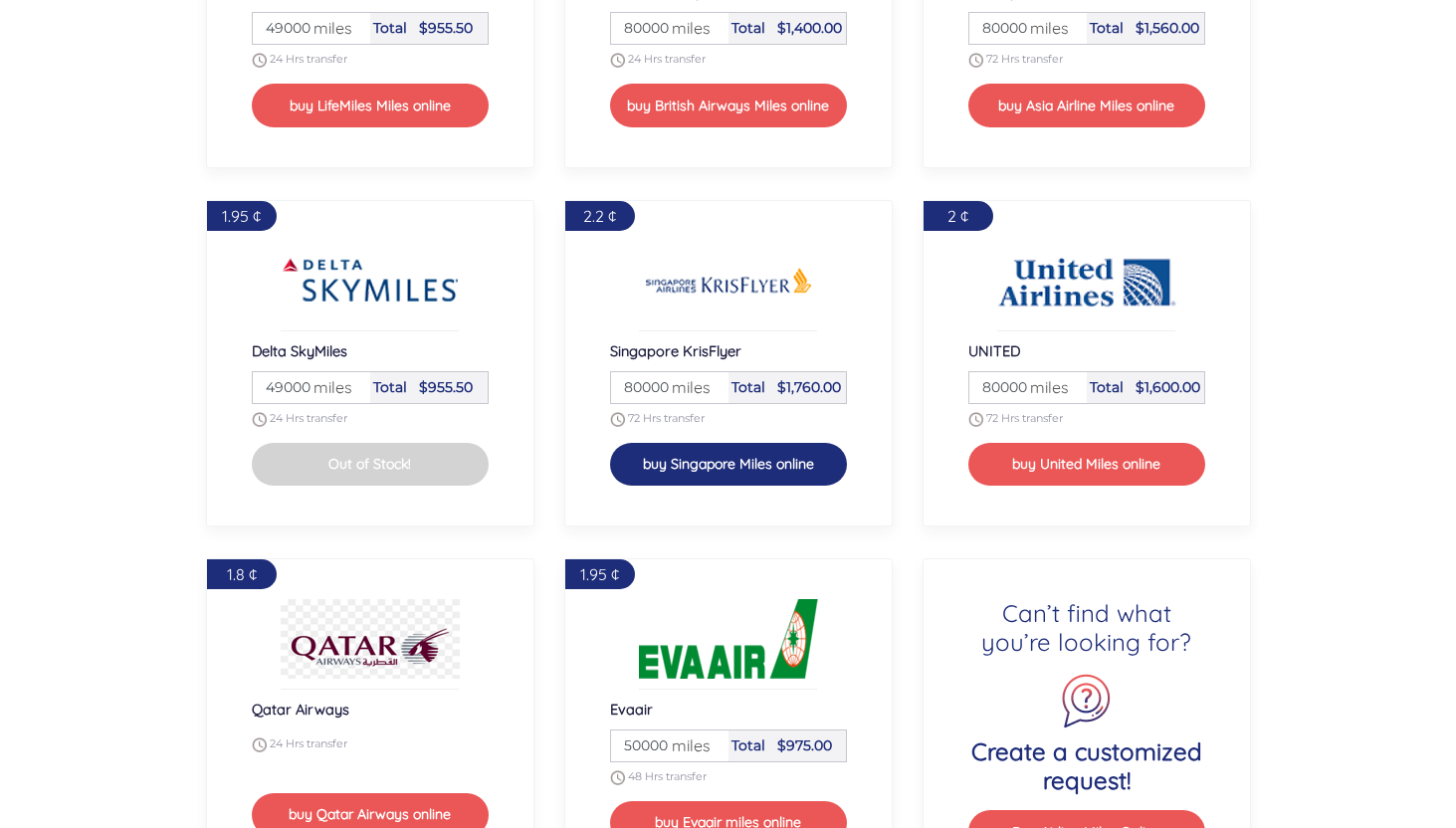 click on "buy Singapore Miles online" at bounding box center (728, 464) 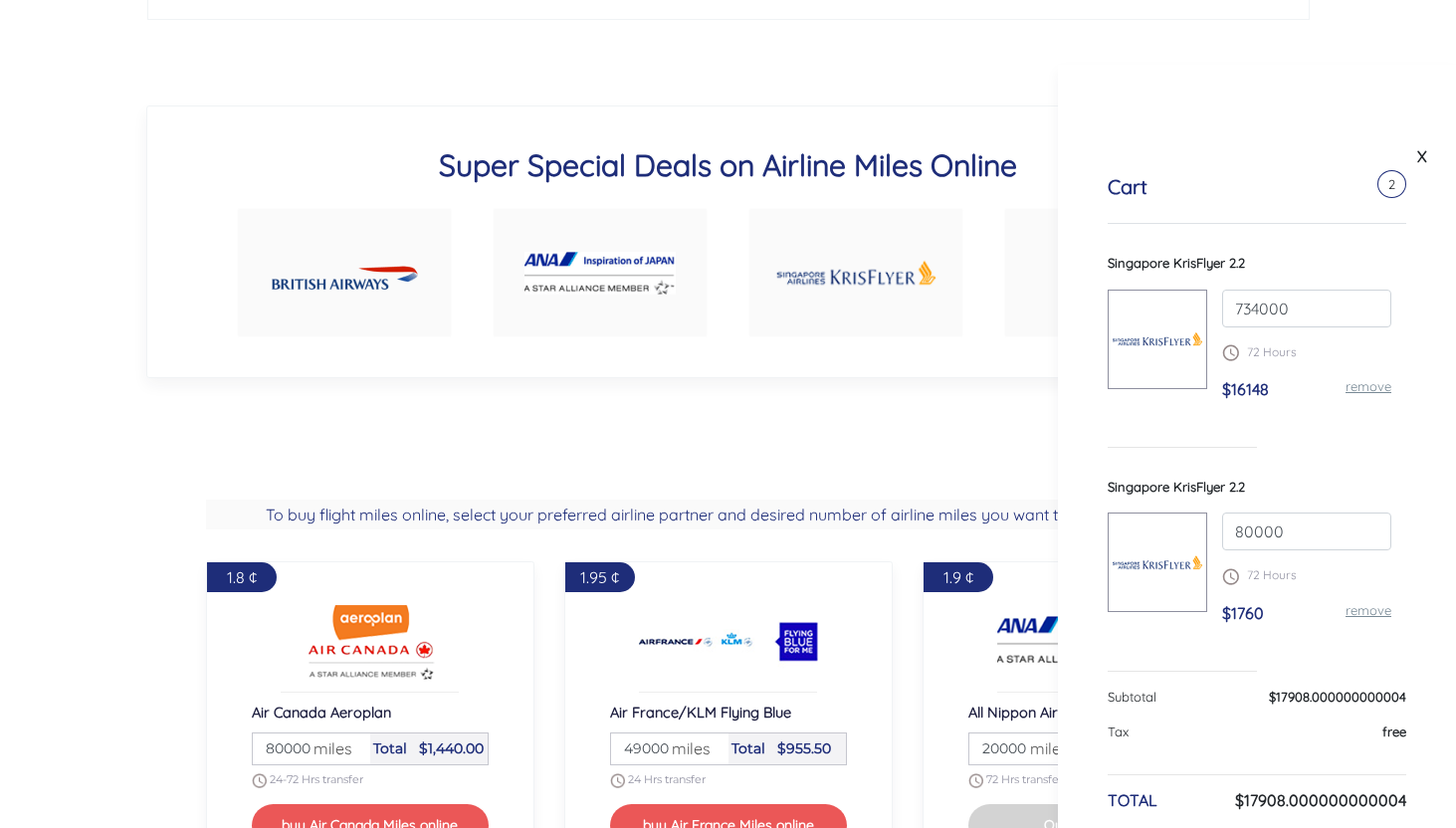 scroll, scrollTop: 1170, scrollLeft: 0, axis: vertical 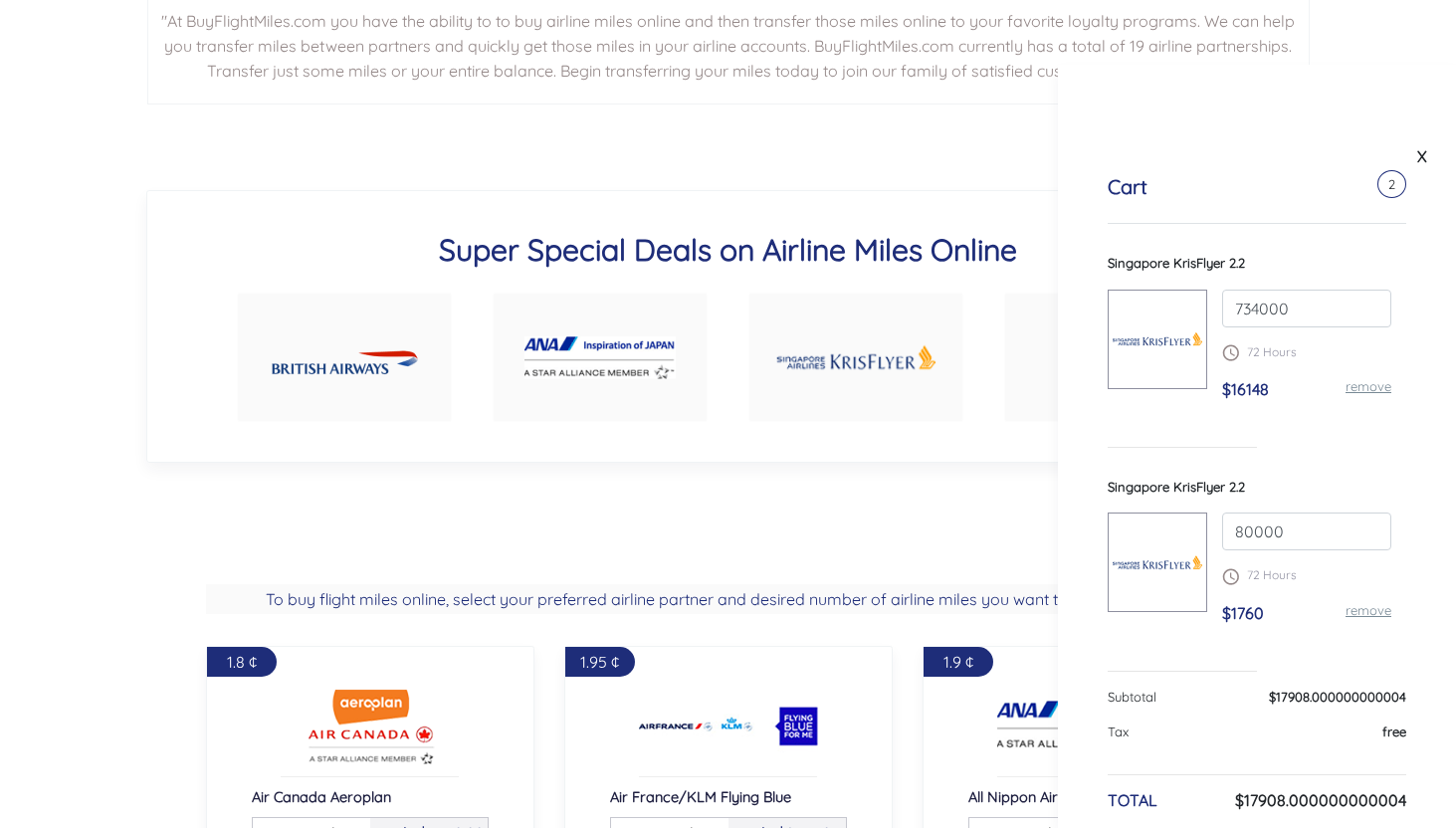 click on "remove" at bounding box center [1368, 610] 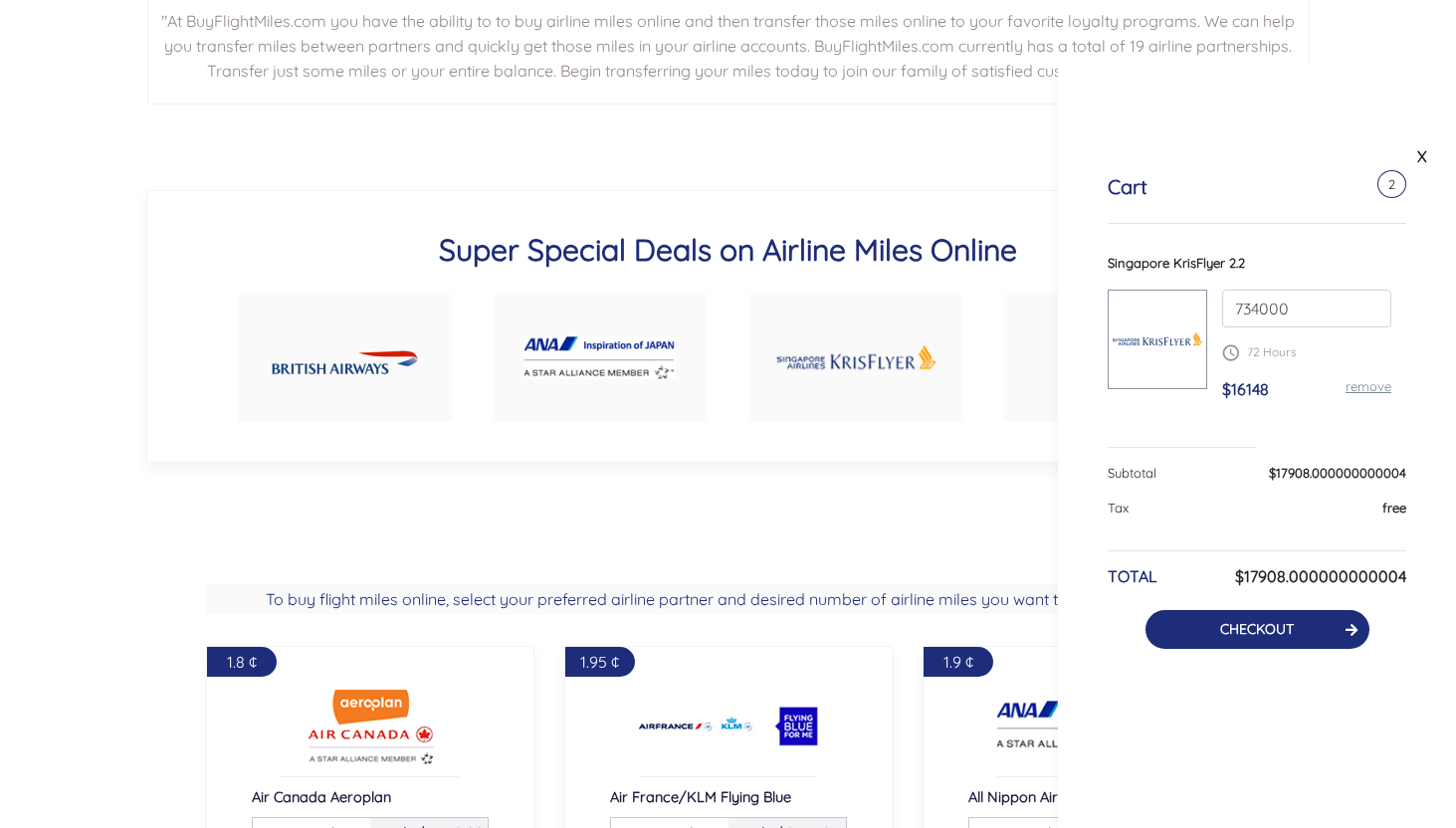 click on "CHECKOUT" at bounding box center [1257, 629] 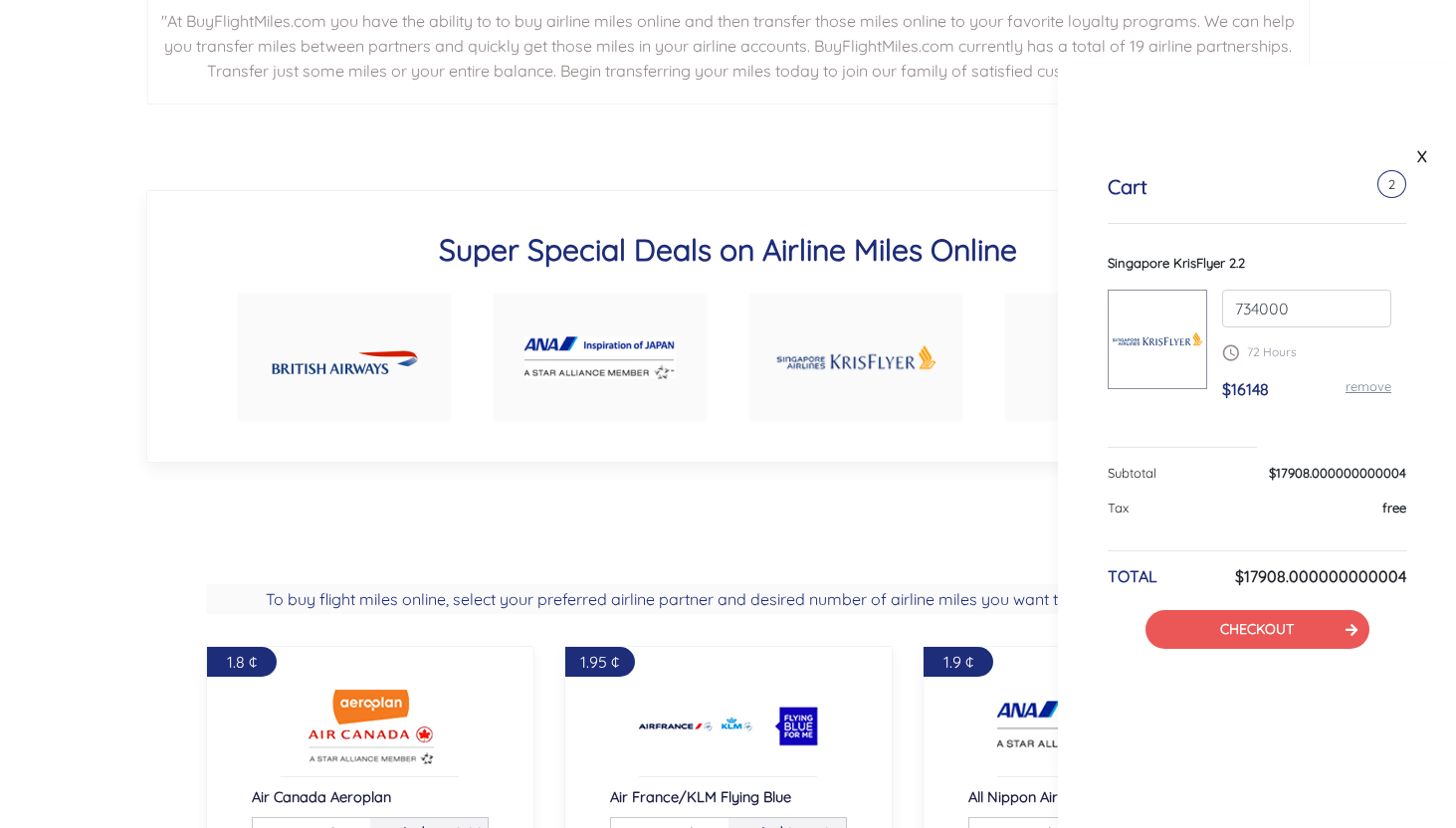 click on ""At BuyFlightMiles.com you have the ability to to buy airline miles online and then transfer those miles online to your favorite loyalty programs. We can help you transfer miles between partners and quickly get those miles in your airline accounts. BuyFlightMiles.com currently has a total of 19 airline partnerships. Transfer just some miles or your entire balance.  Begin transferring your miles today to join our family of satisfied customers and happy flyers"" at bounding box center (728, 50) 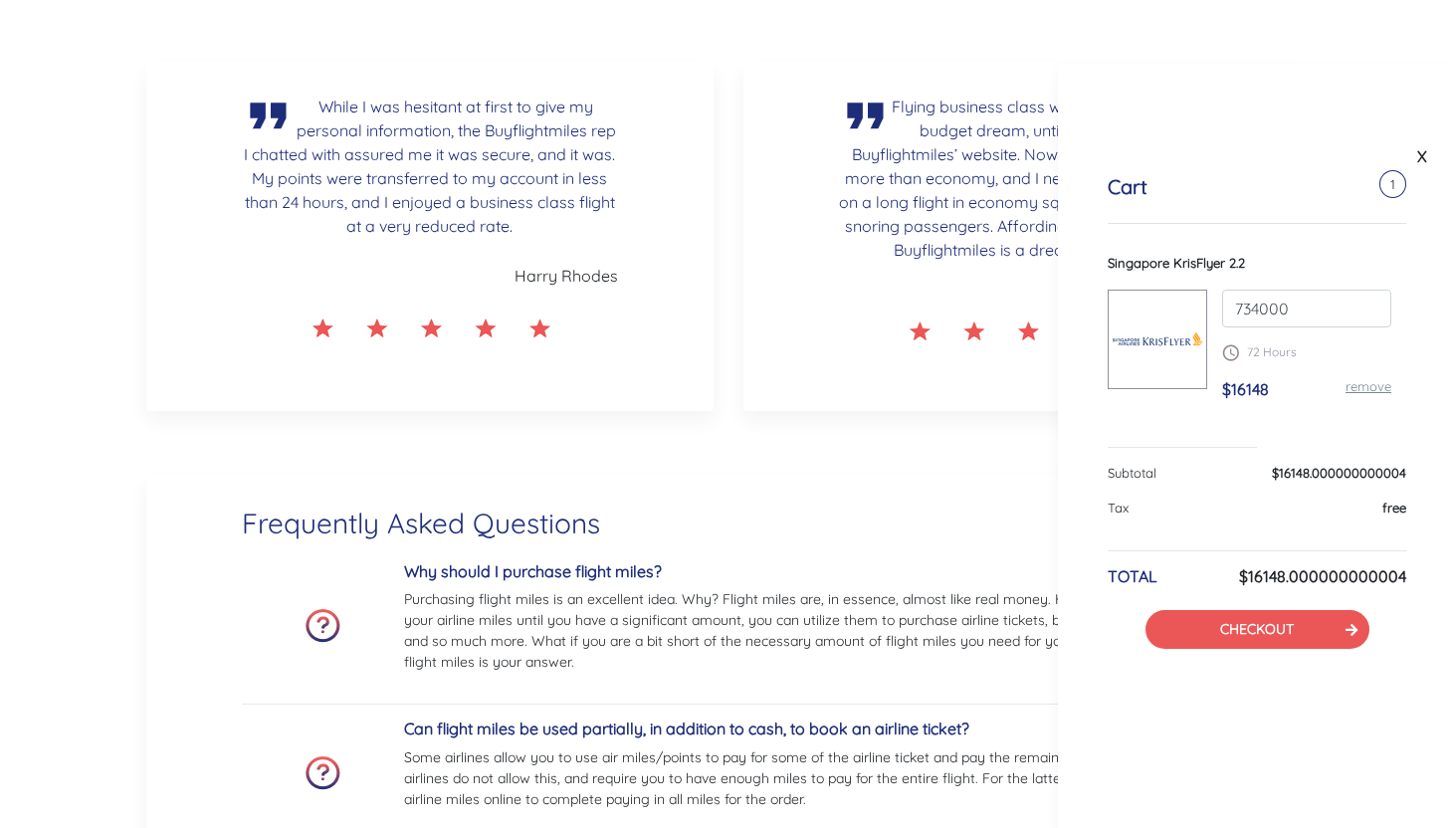 scroll, scrollTop: 3304, scrollLeft: 0, axis: vertical 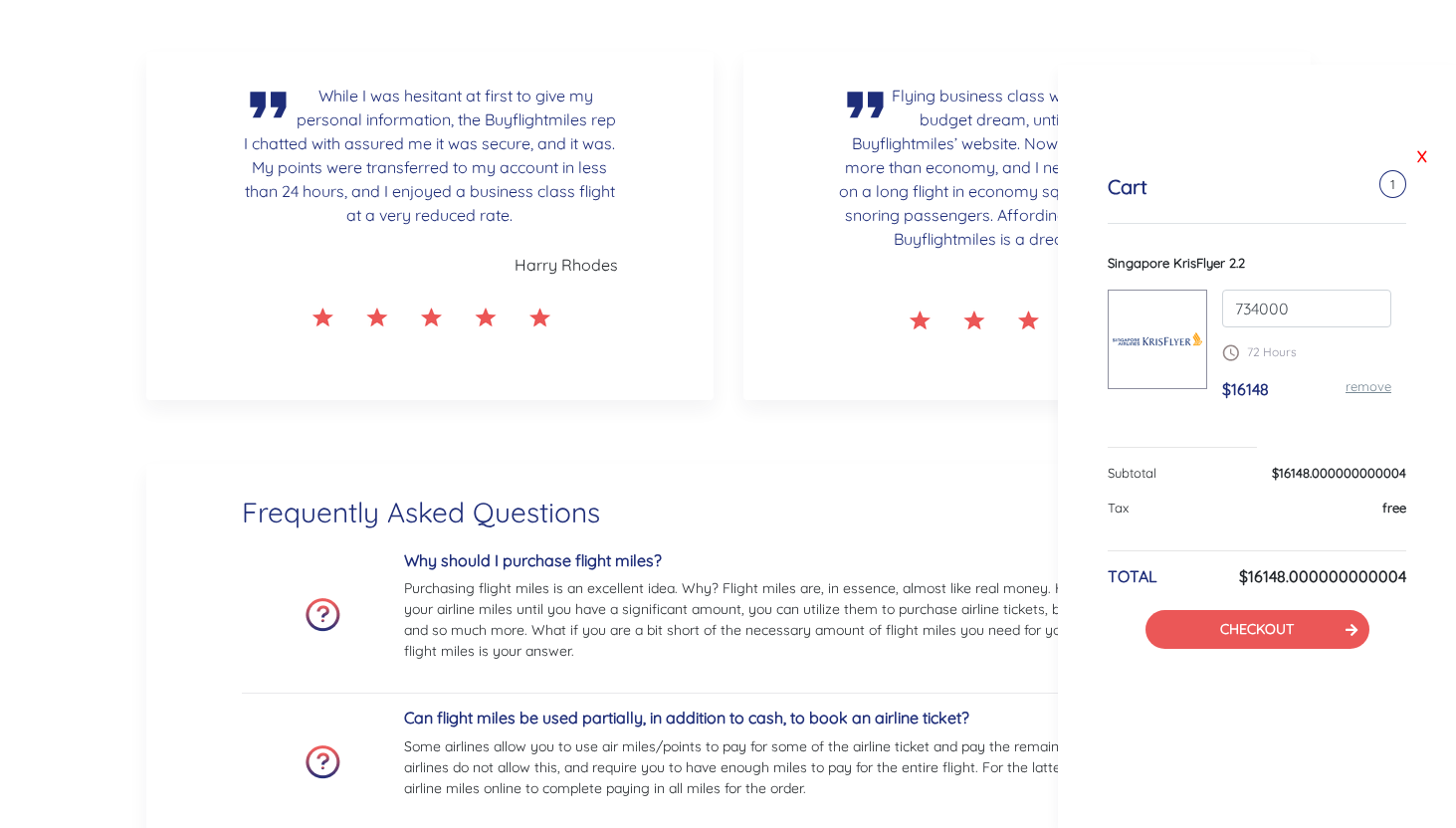 click on "X" at bounding box center [1422, 156] 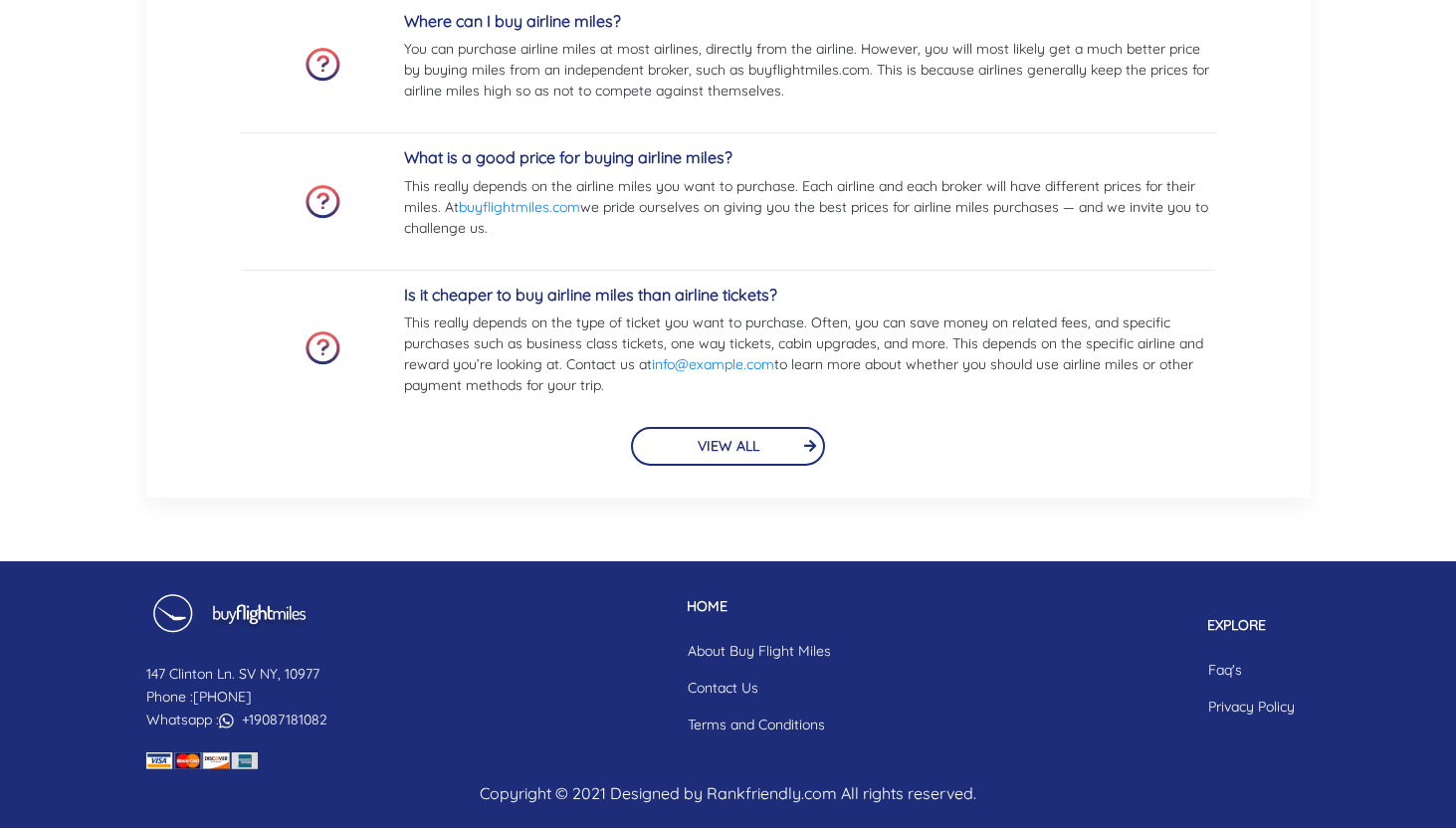 scroll, scrollTop: 4654, scrollLeft: 0, axis: vertical 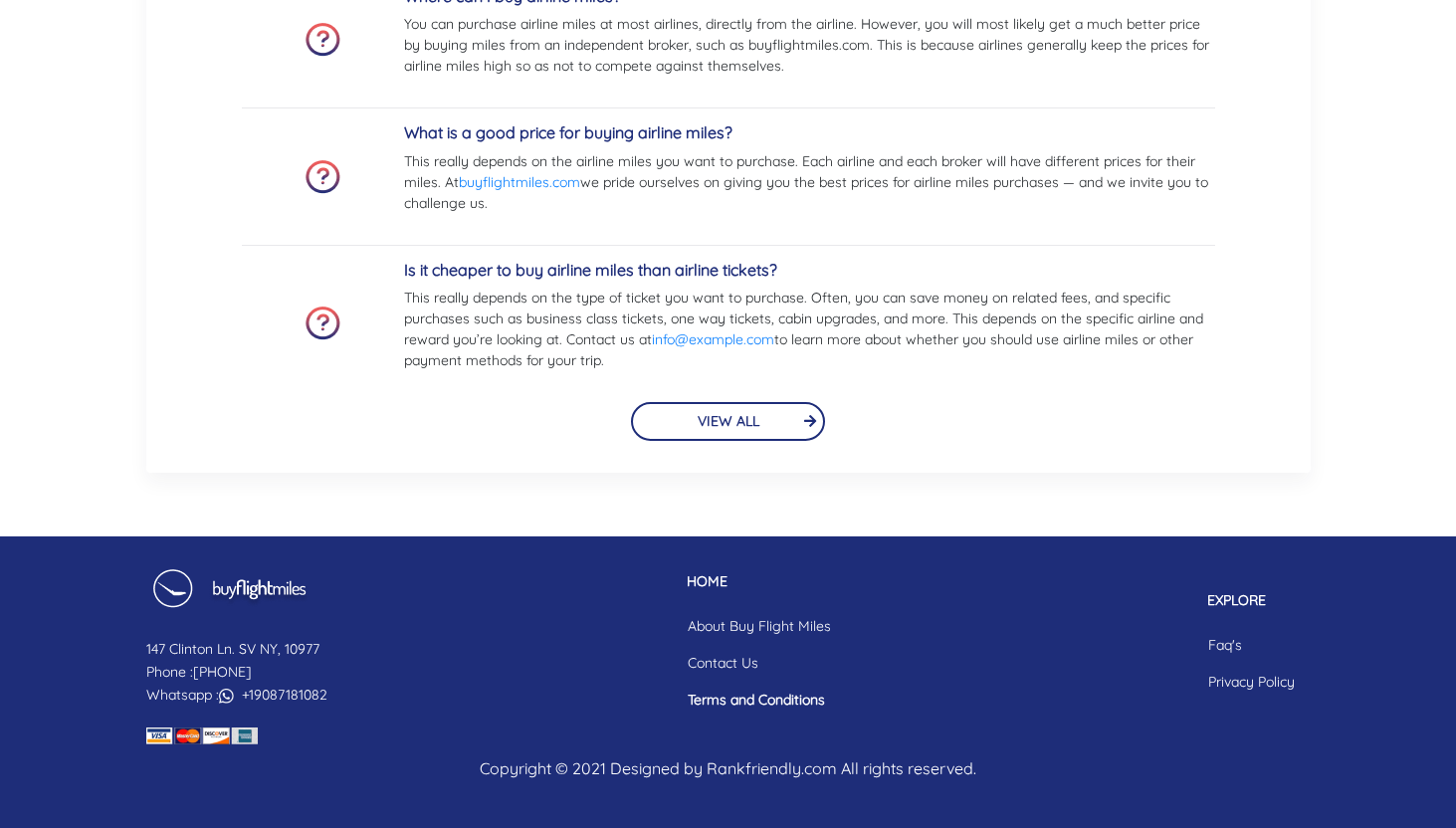 click on "Terms and Conditions" at bounding box center (759, 700) 